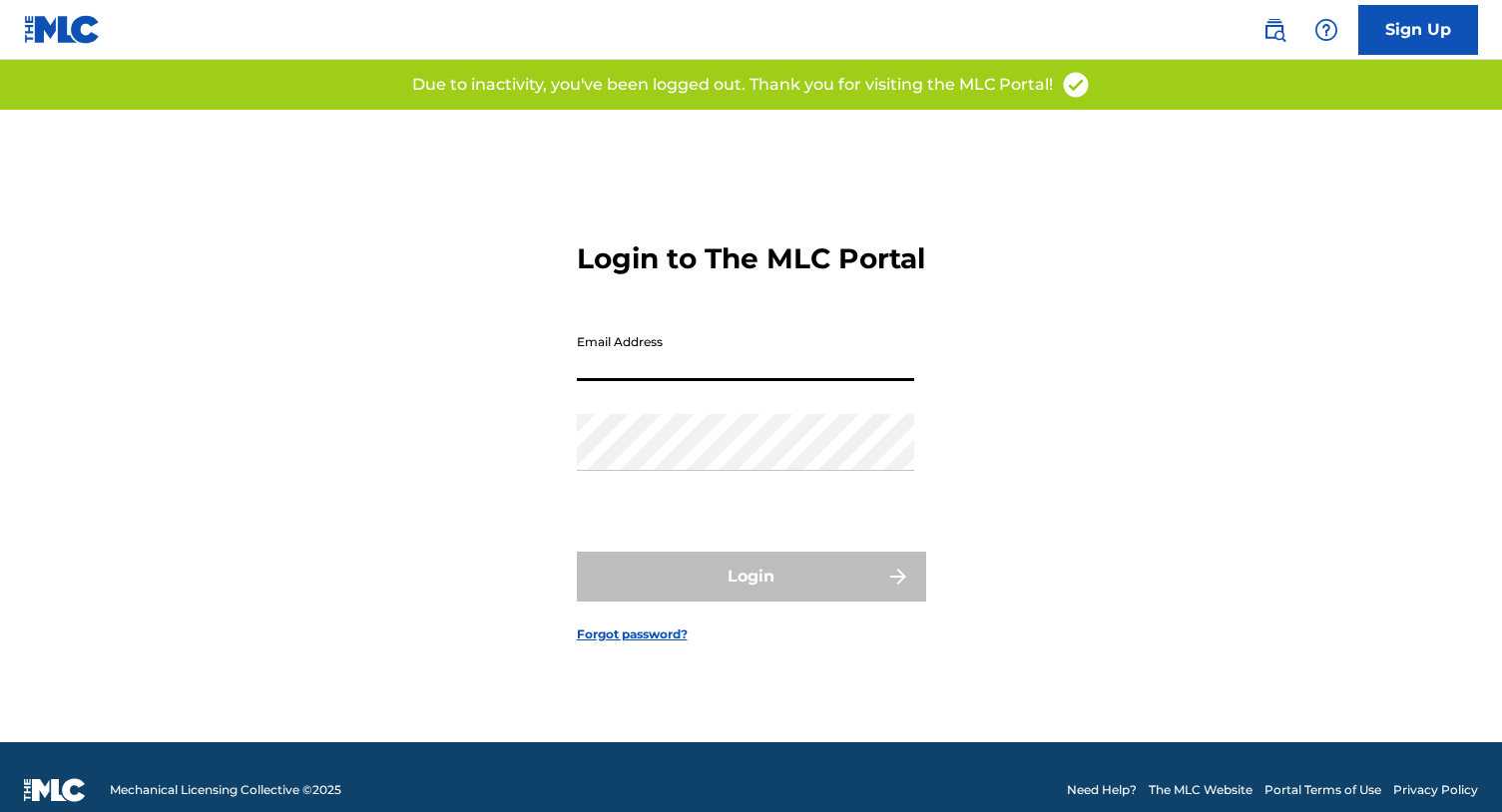 scroll, scrollTop: 0, scrollLeft: 0, axis: both 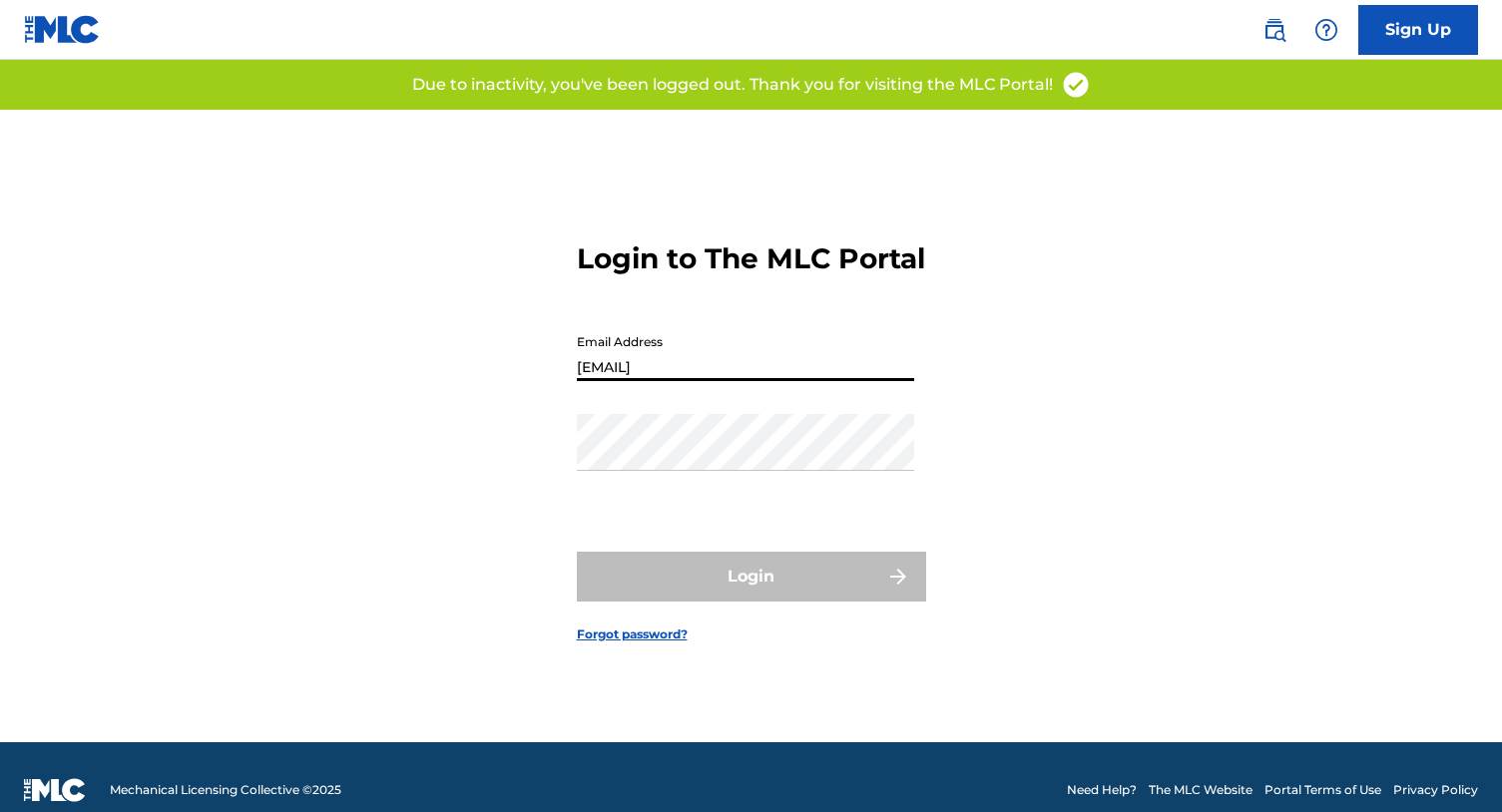click on "Login" at bounding box center (751, 577) 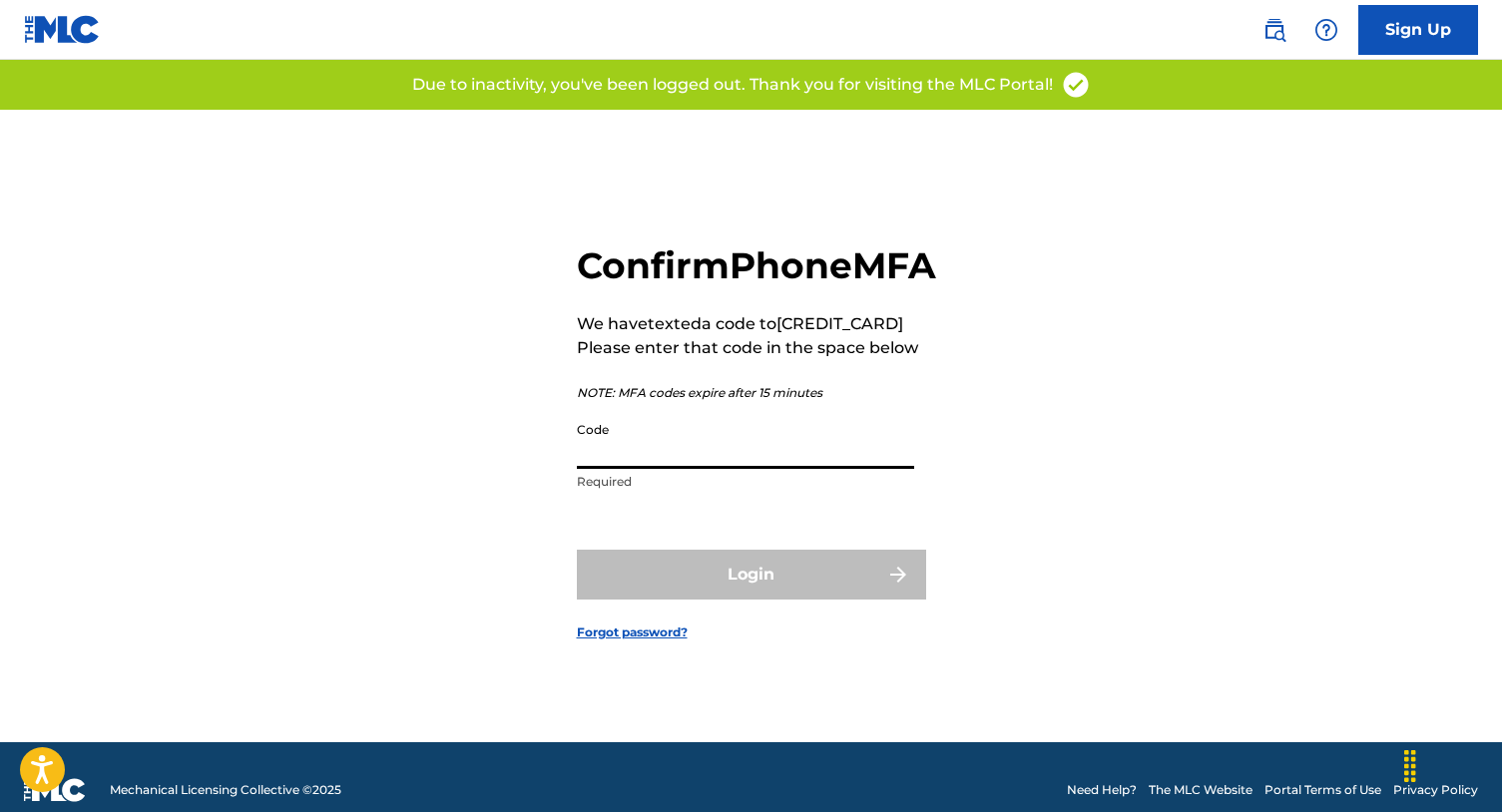 click on "Code" at bounding box center [746, 440] 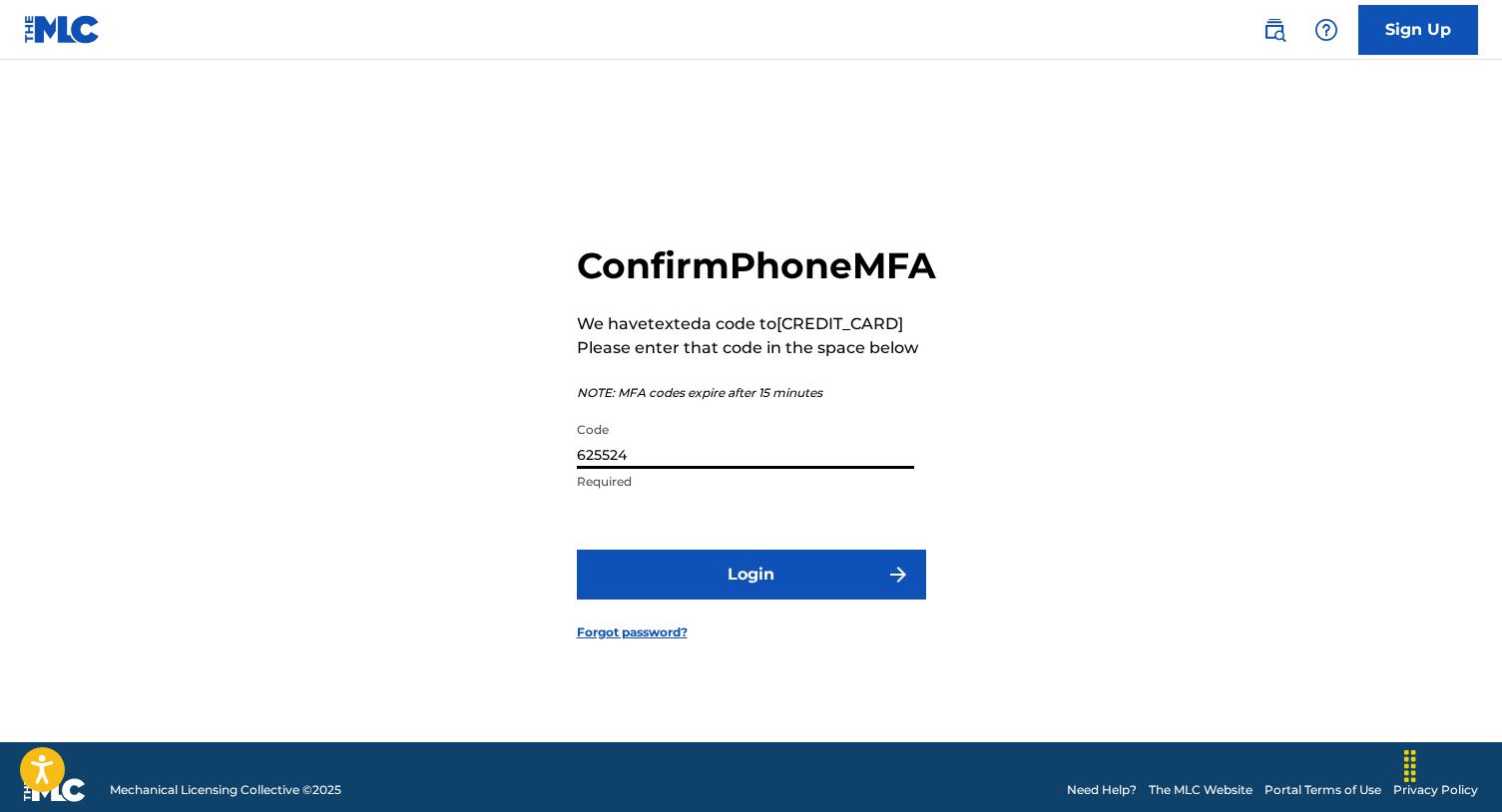type on "625524" 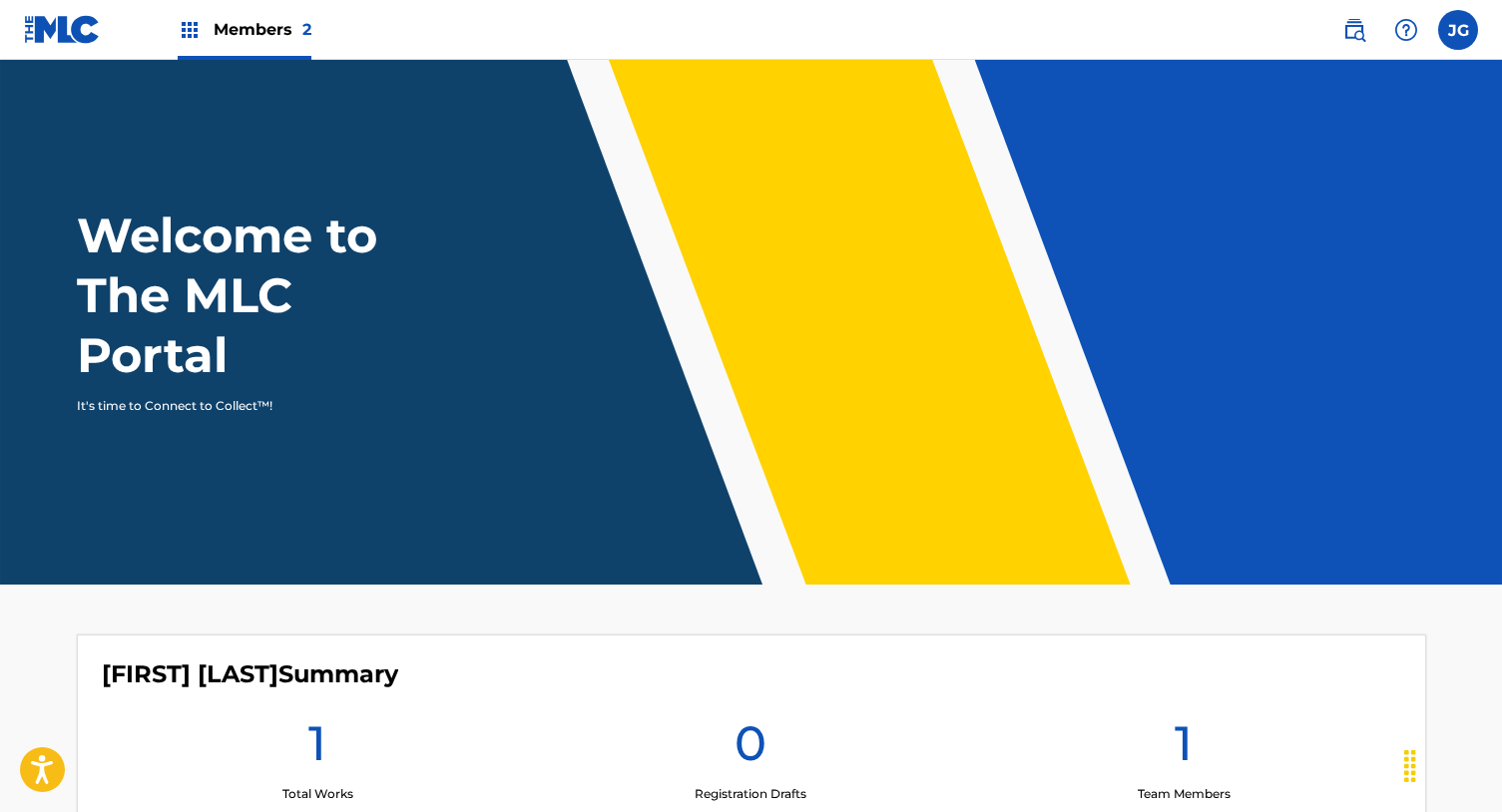 scroll, scrollTop: 0, scrollLeft: 0, axis: both 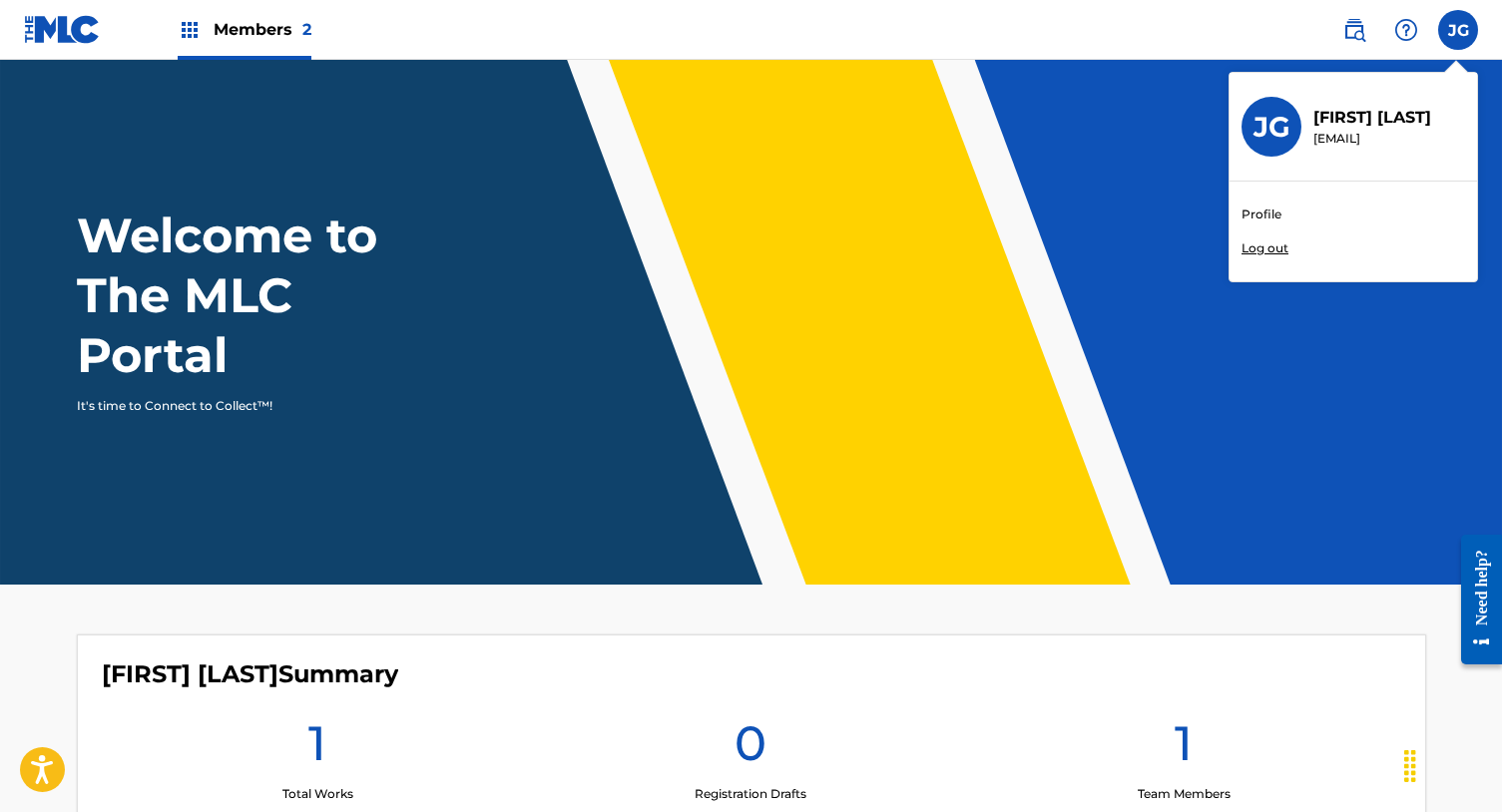 click on "Profile" at bounding box center (1261, 214) 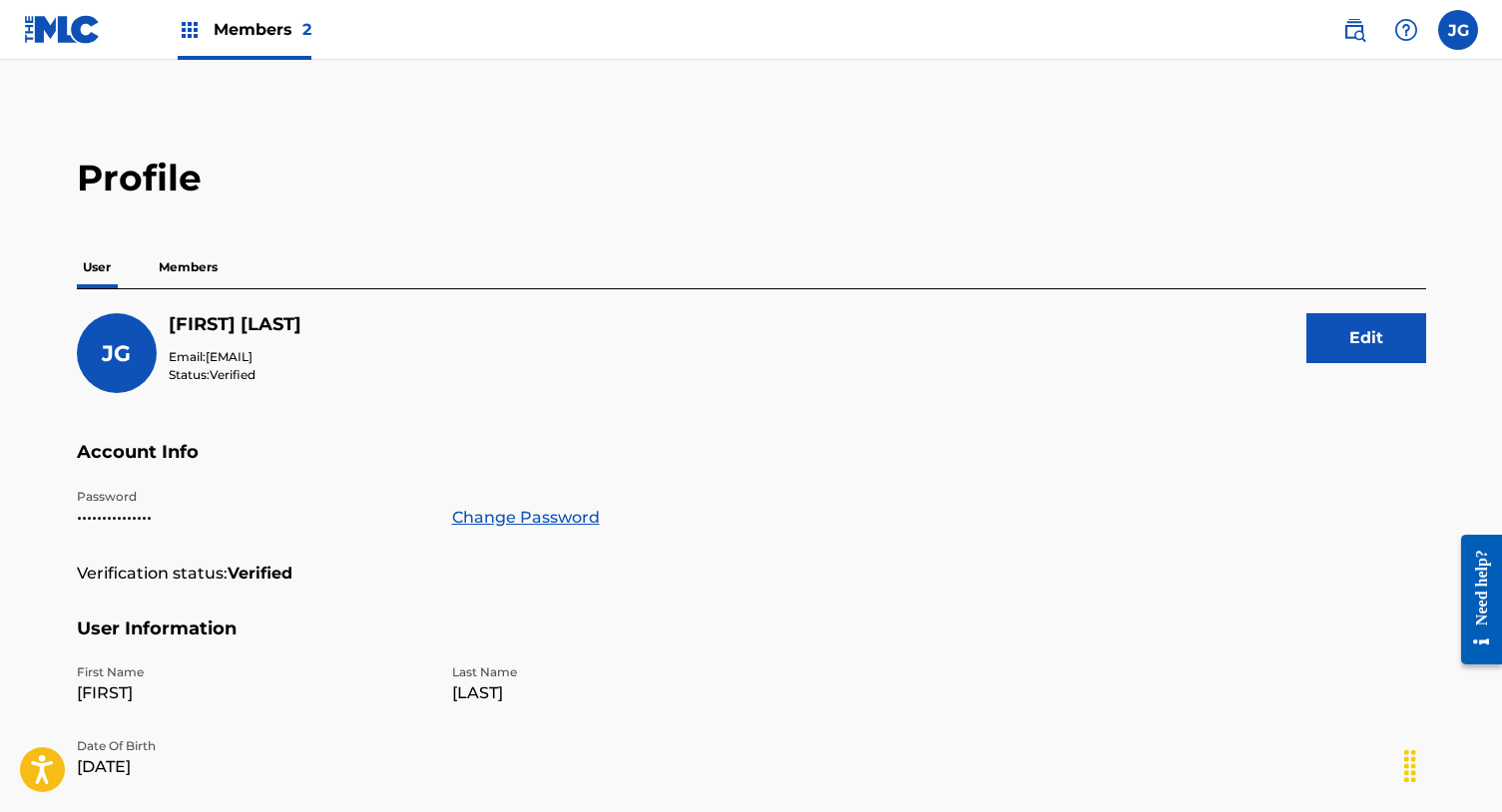 click on "Members" at bounding box center (188, 267) 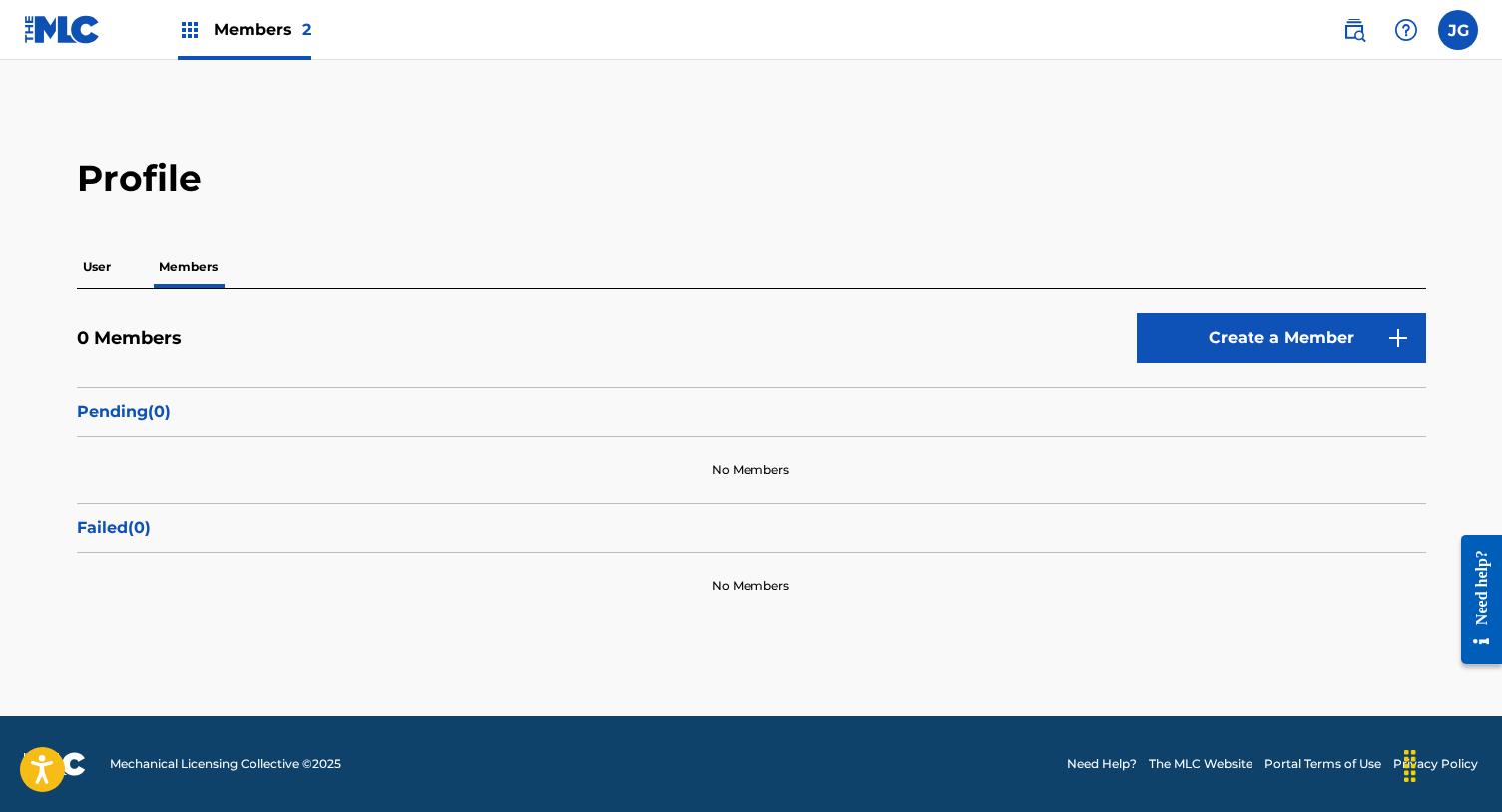 click at bounding box center [1458, 30] 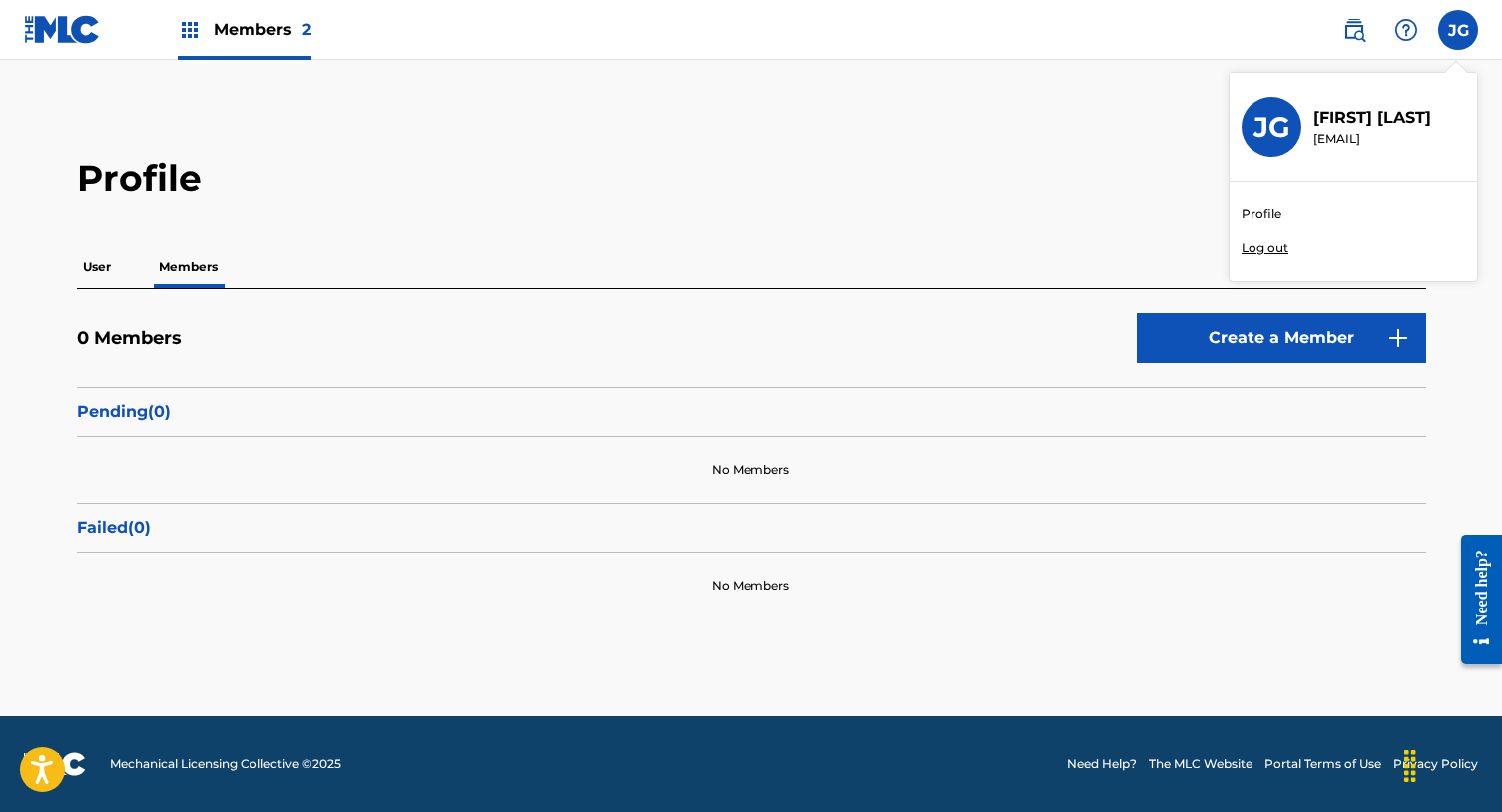click on "Members    2" at bounding box center (245, 29) 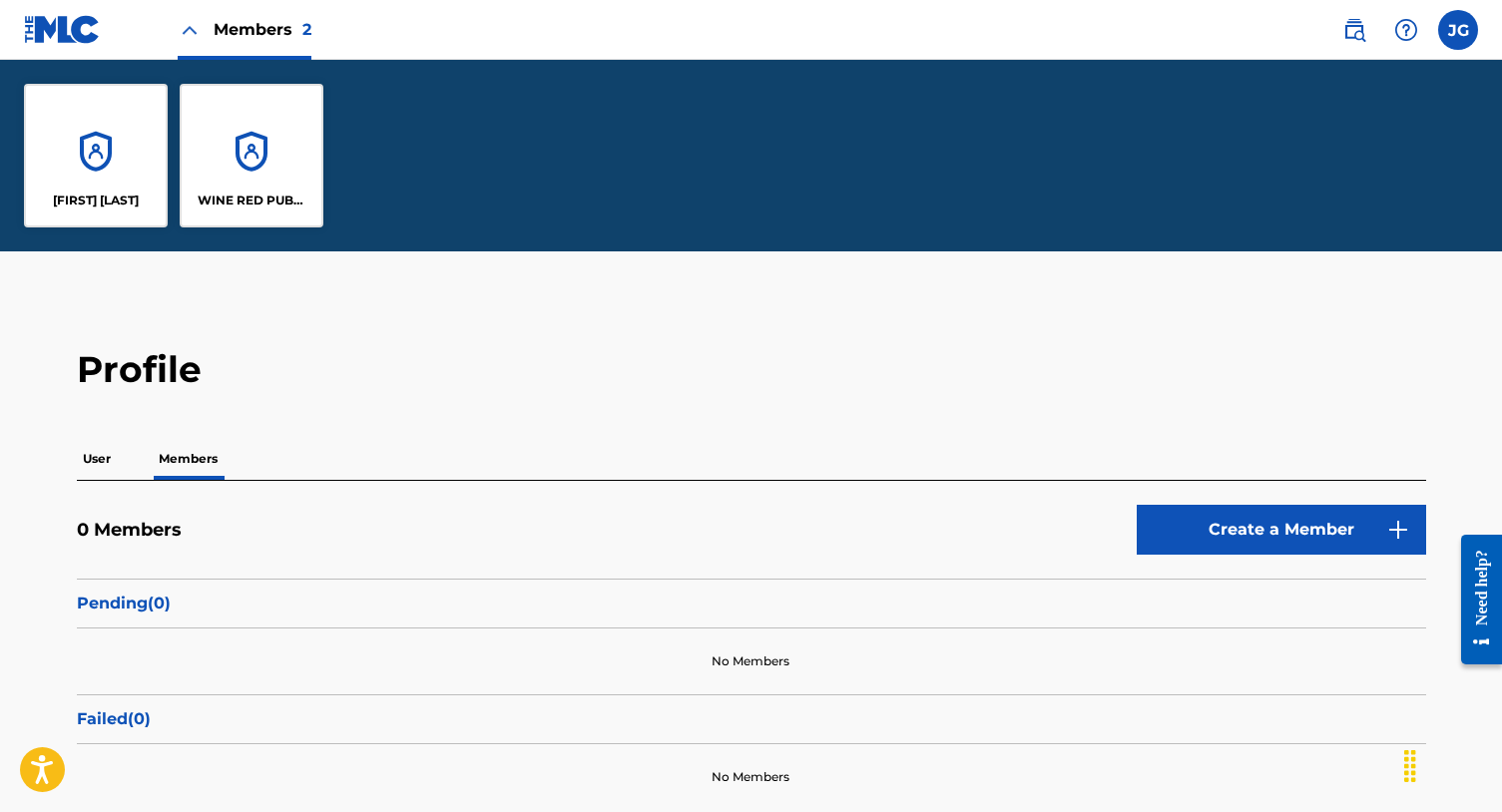 click on "WINE RED PUBLISHING" at bounding box center (251, 156) 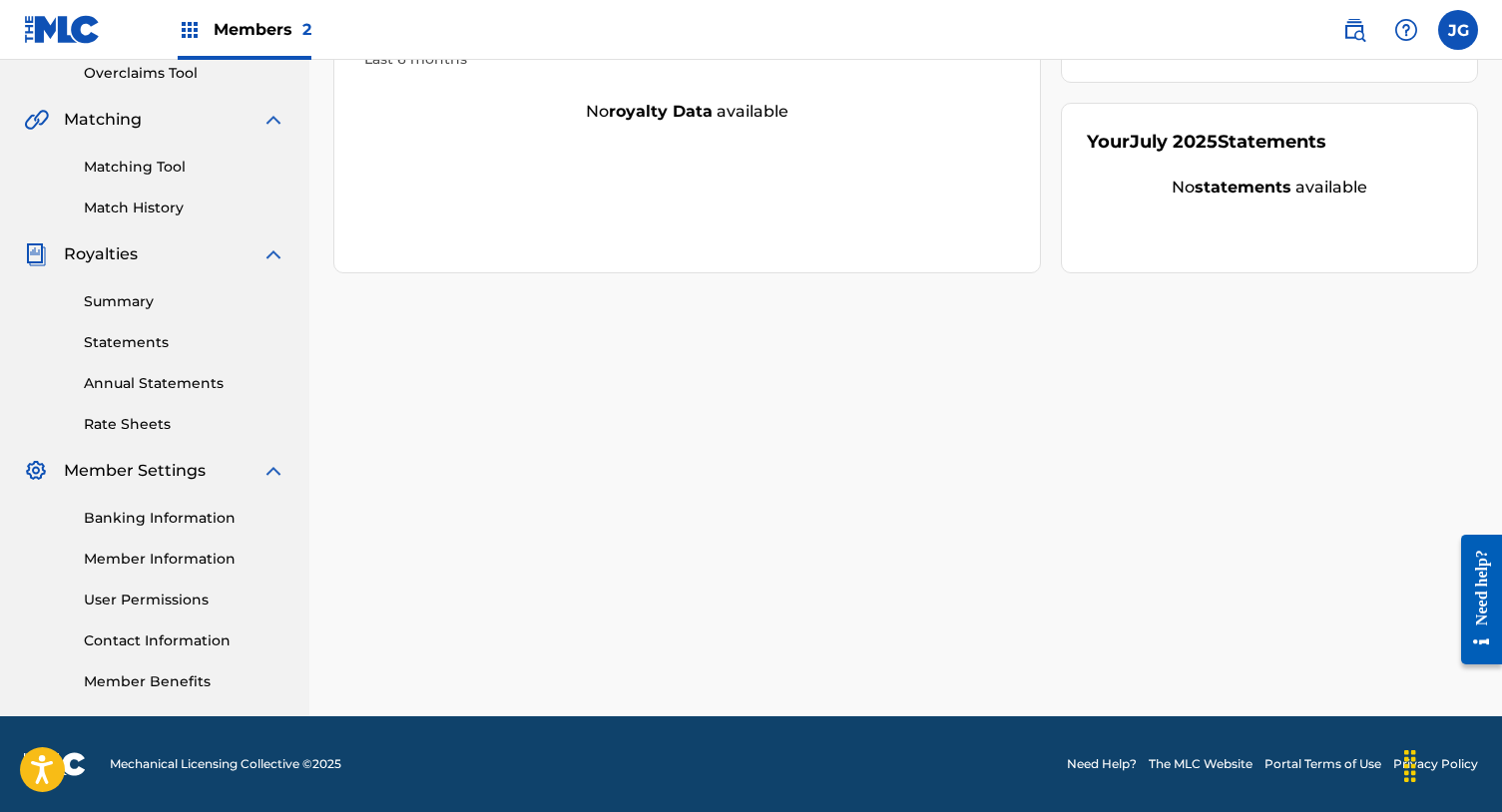 scroll, scrollTop: 425, scrollLeft: 0, axis: vertical 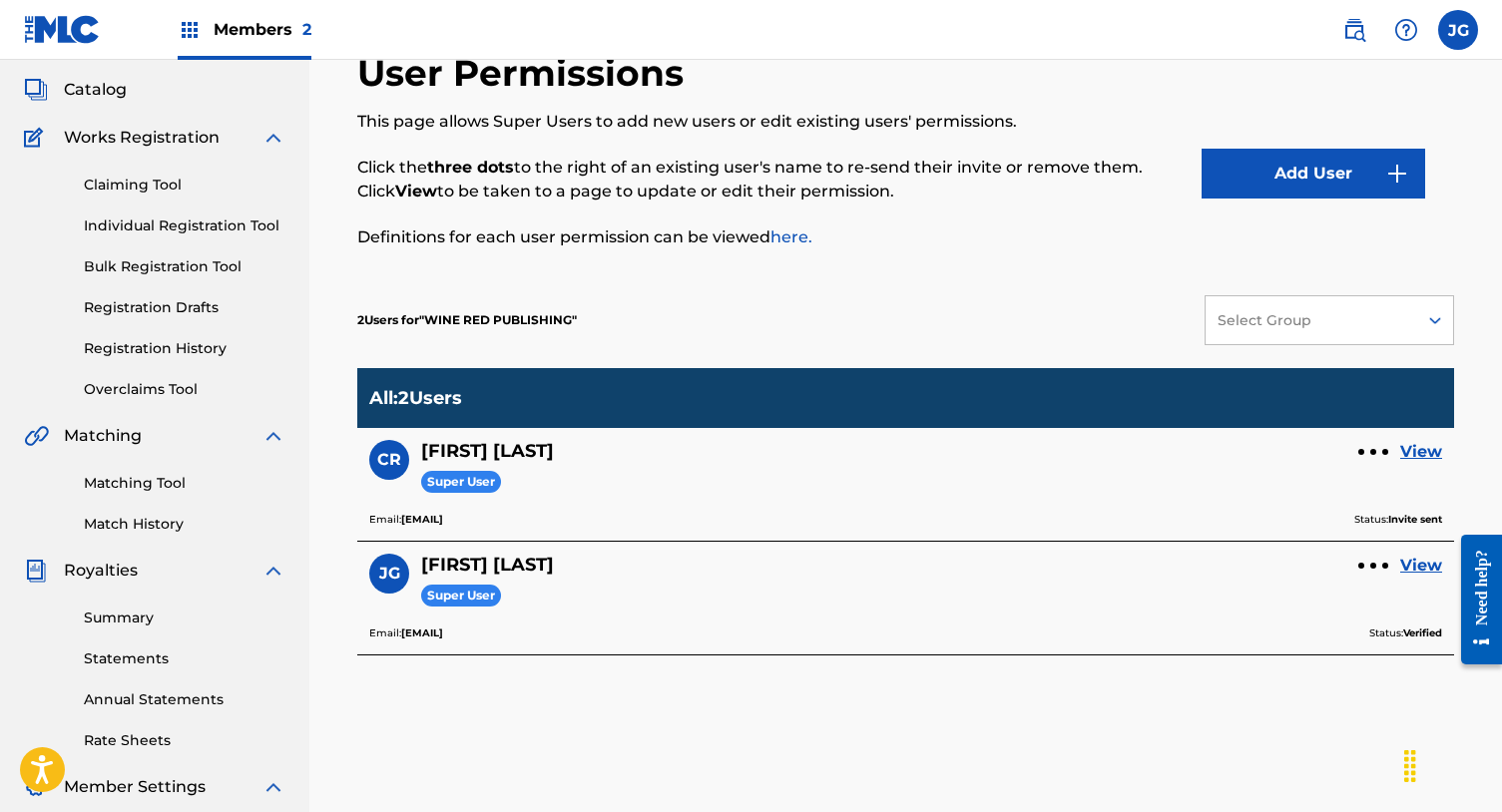 click on "View" at bounding box center (1421, 452) 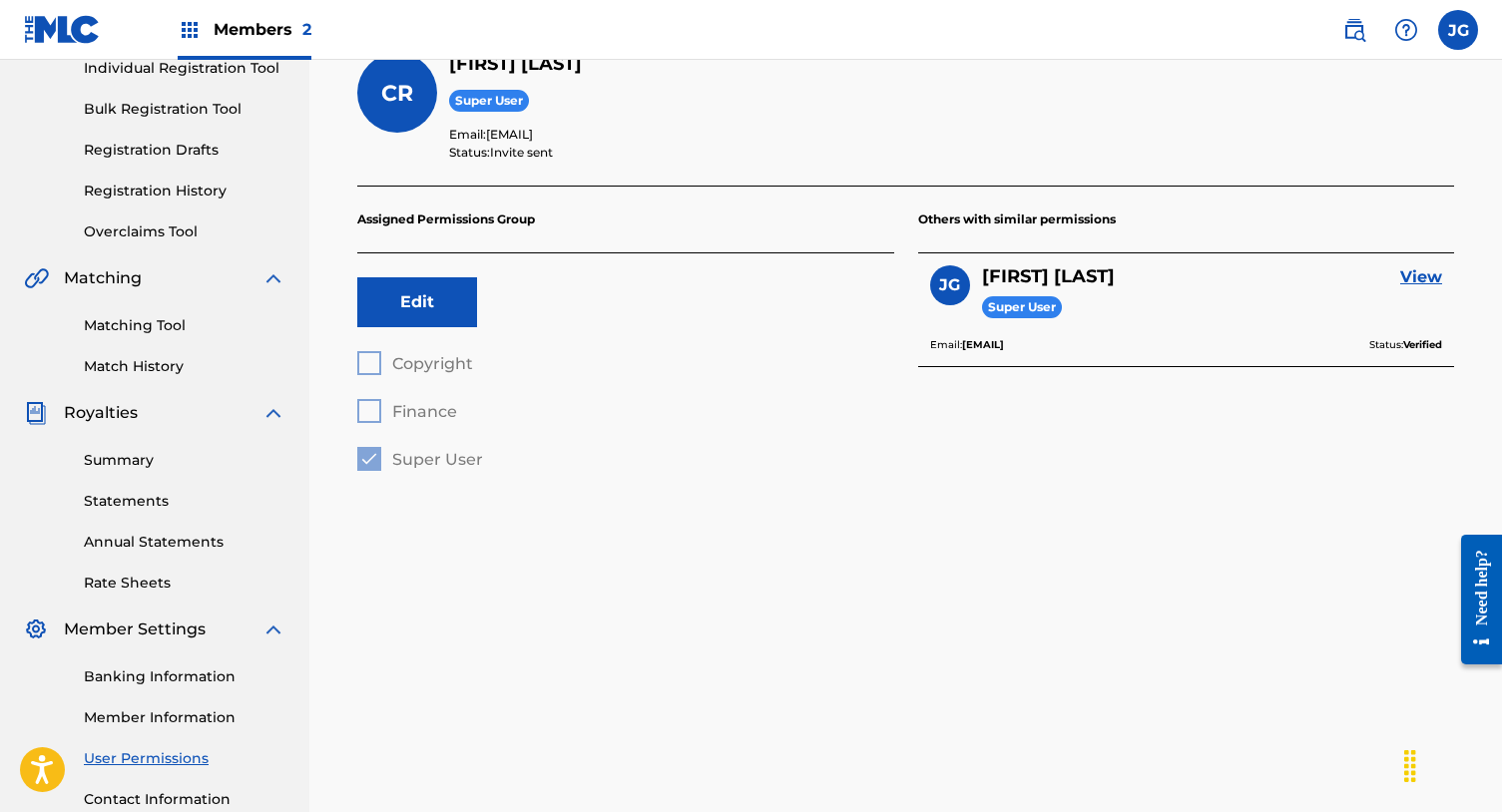 scroll, scrollTop: 224, scrollLeft: 0, axis: vertical 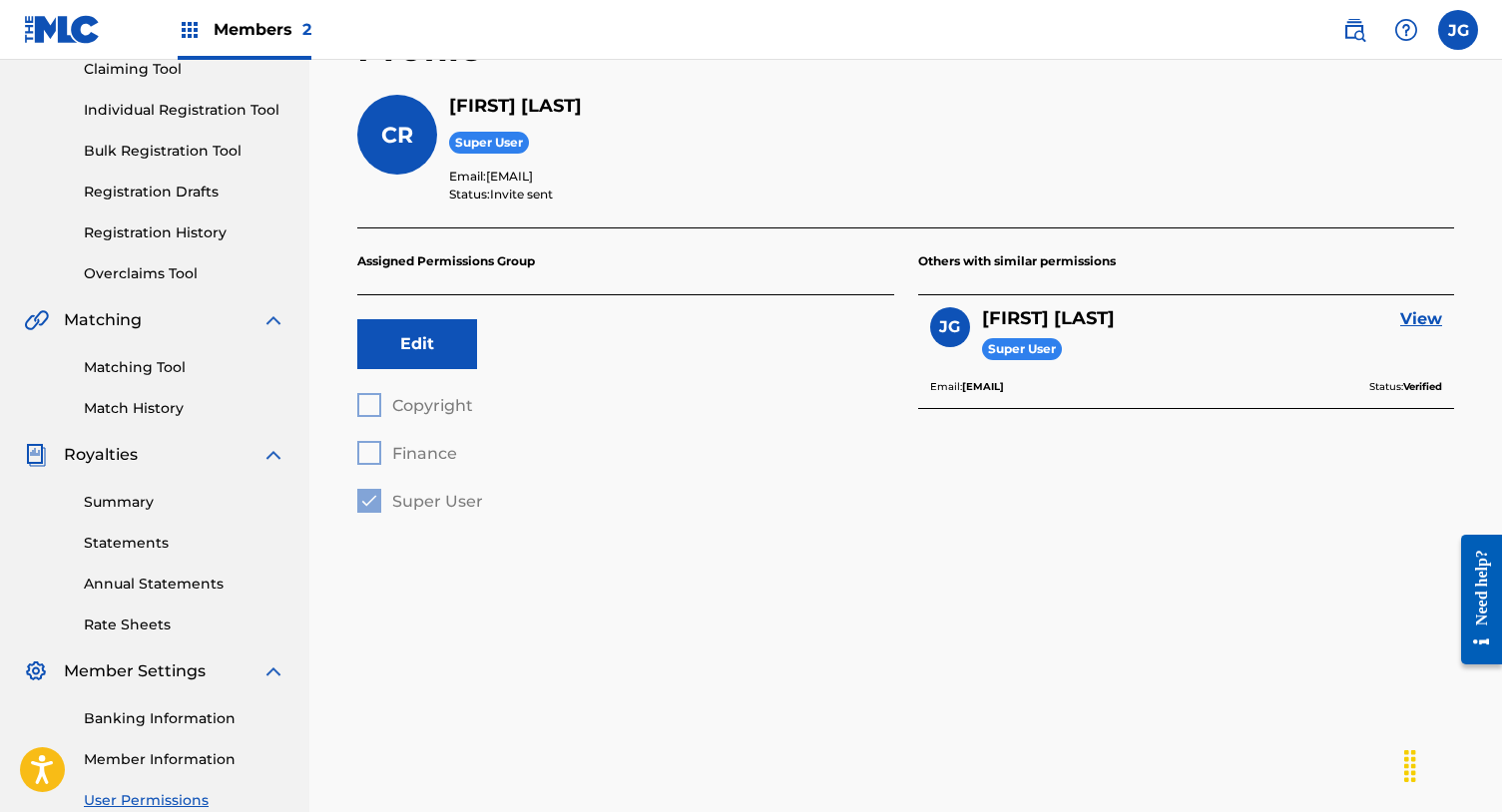 click on "Edit" at bounding box center (417, 344) 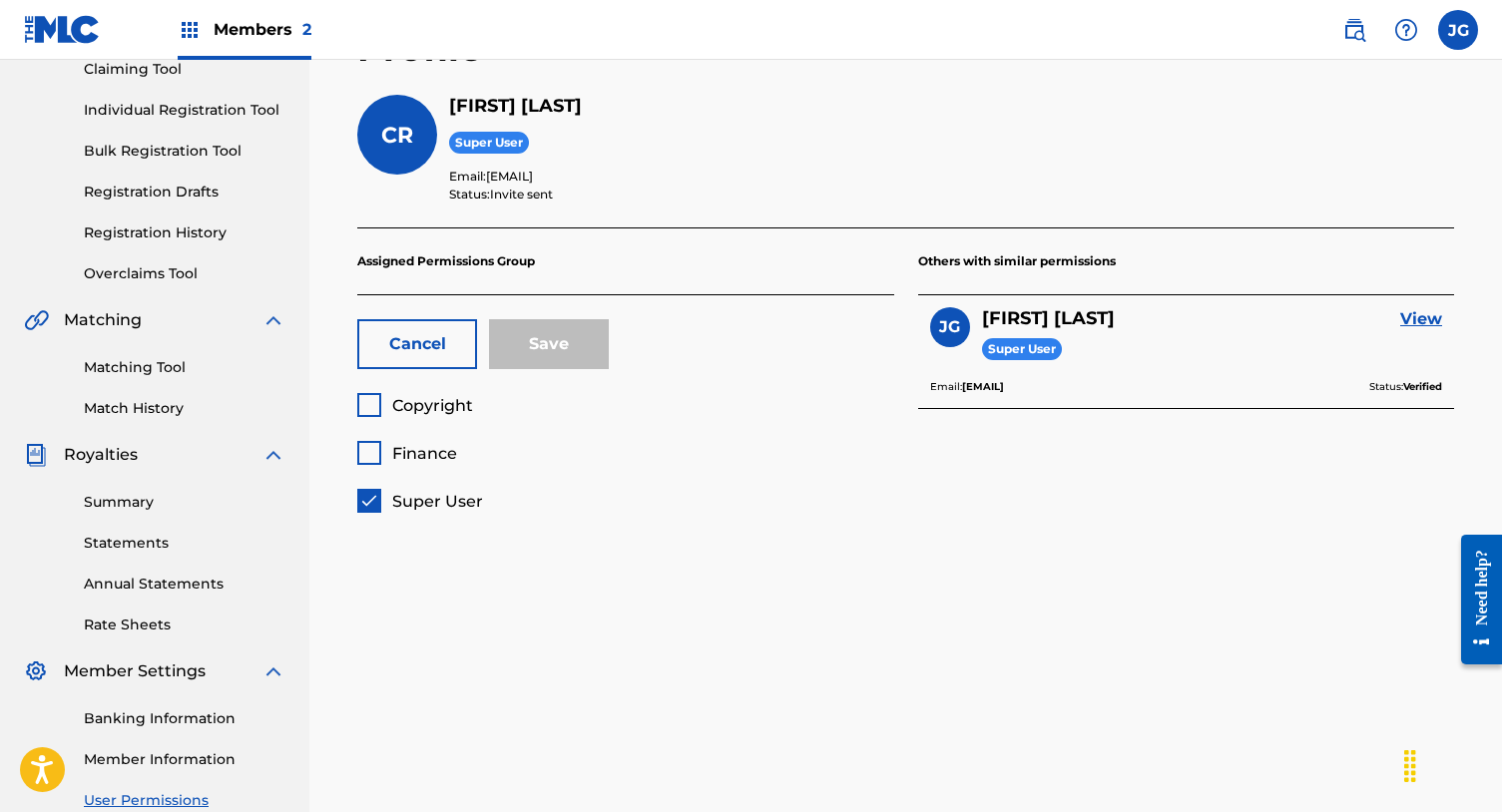 click on "Cancel" at bounding box center [417, 344] 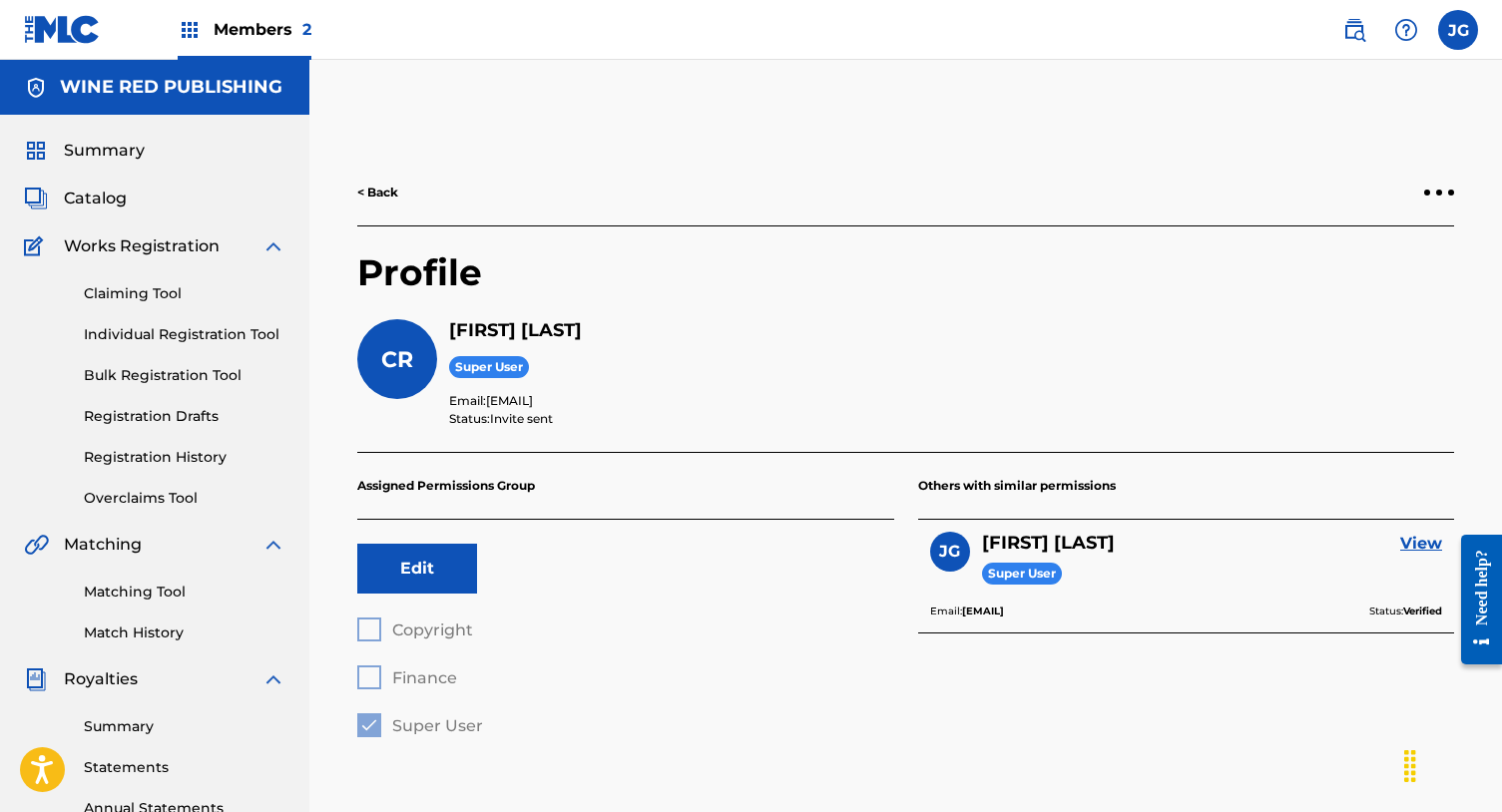 scroll, scrollTop: 0, scrollLeft: 0, axis: both 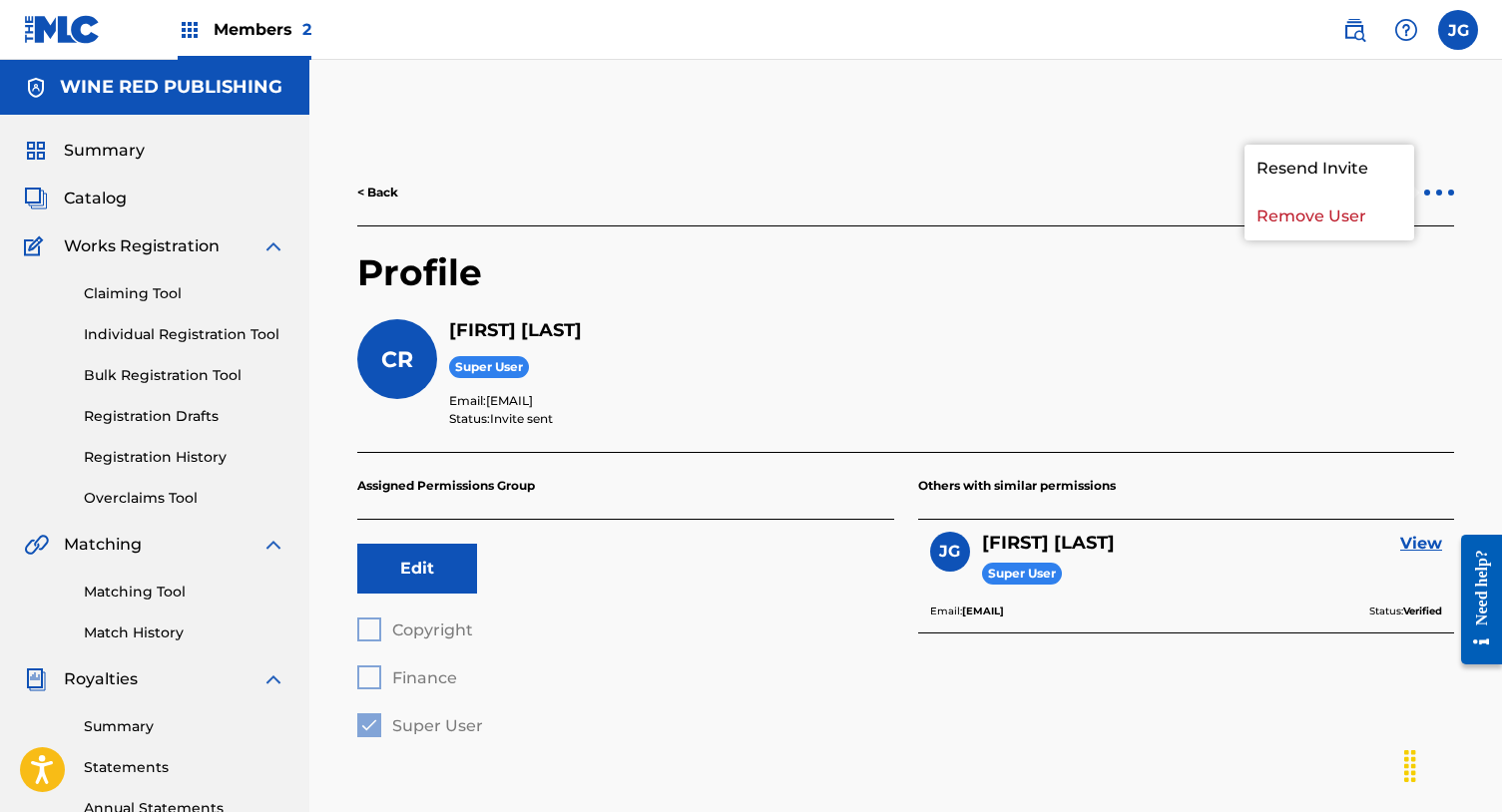 click on "Resend Invite" at bounding box center (1329, 169) 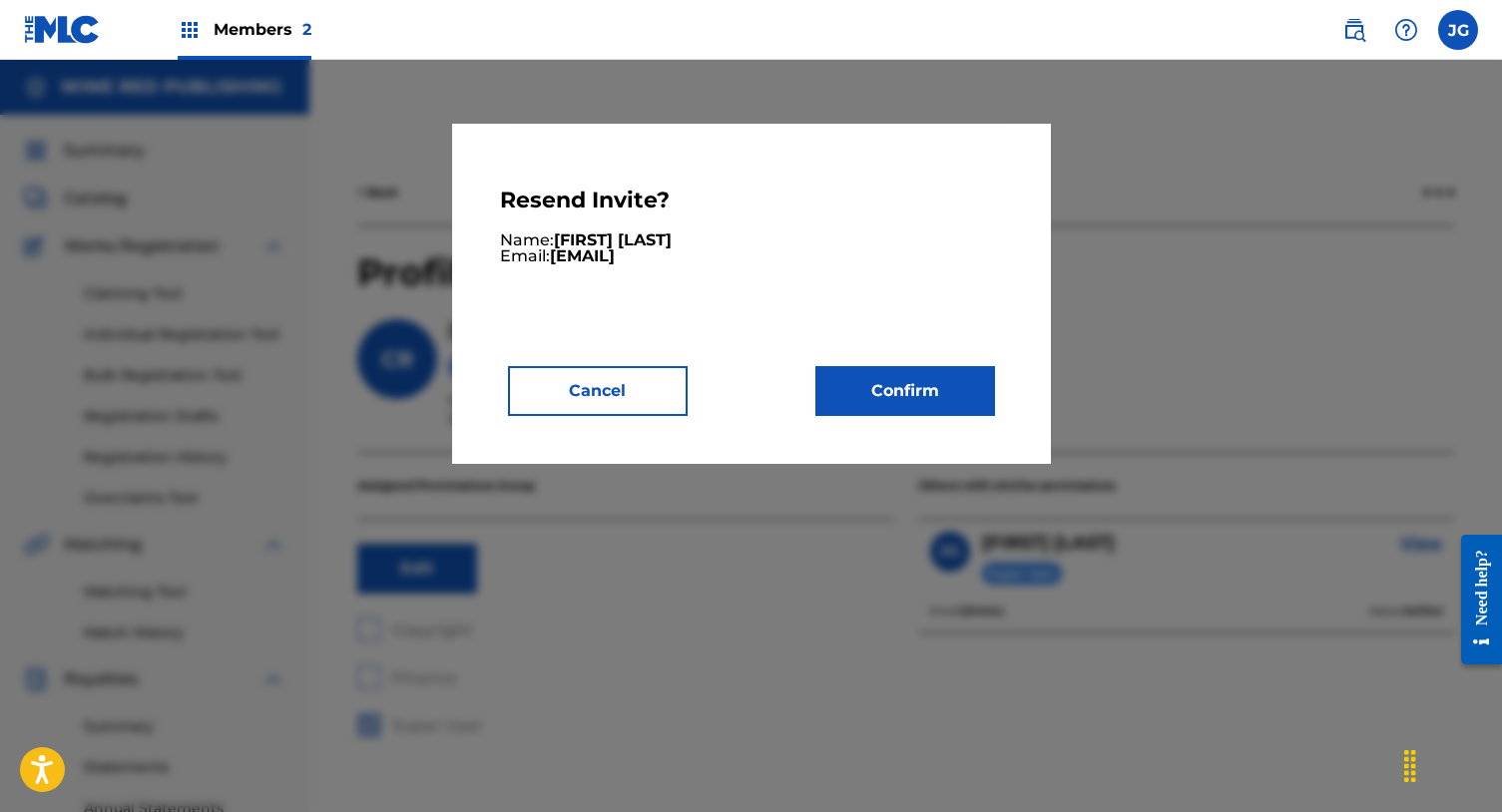 click on "Confirm" at bounding box center (905, 391) 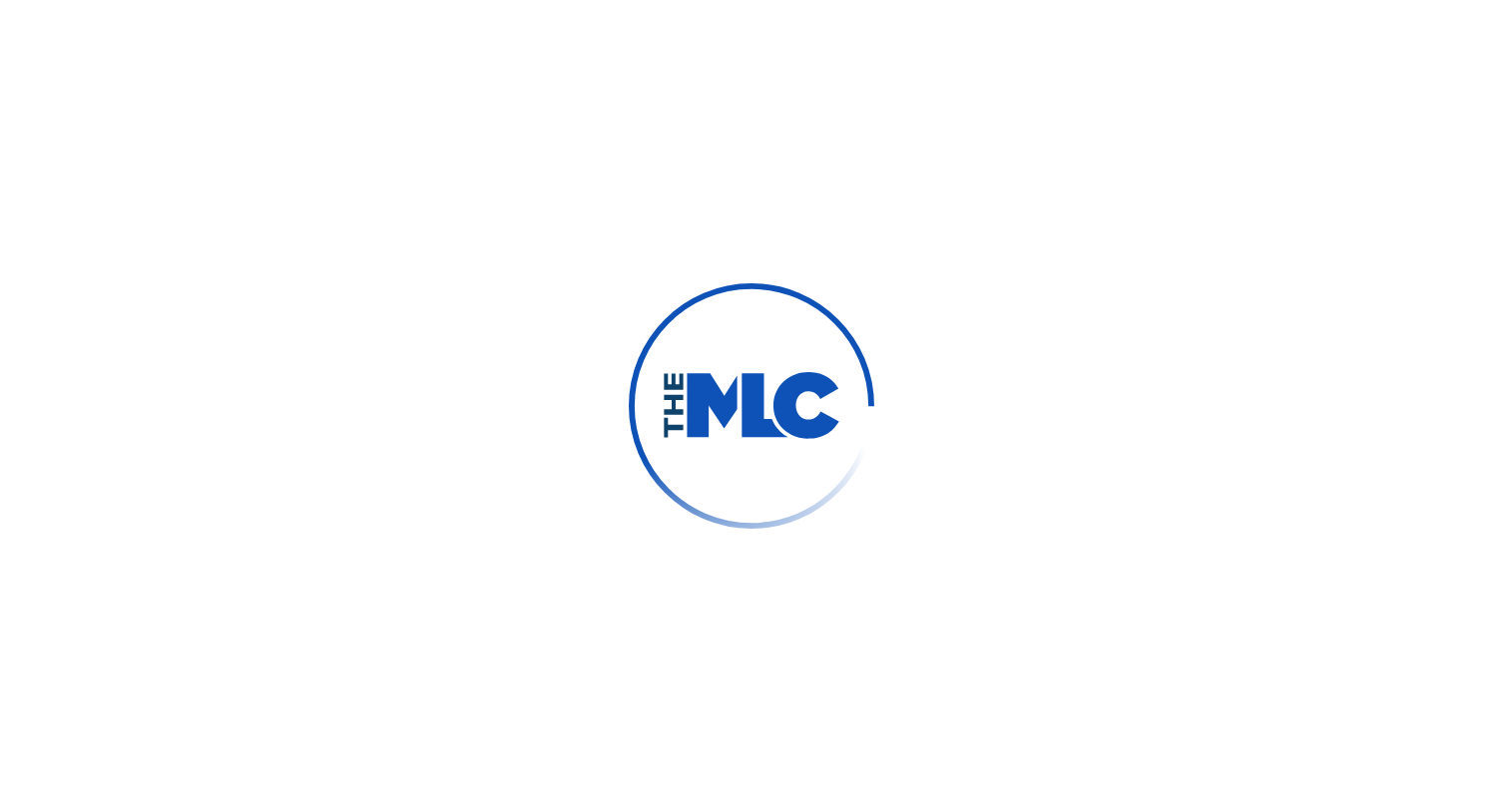 scroll, scrollTop: 0, scrollLeft: 0, axis: both 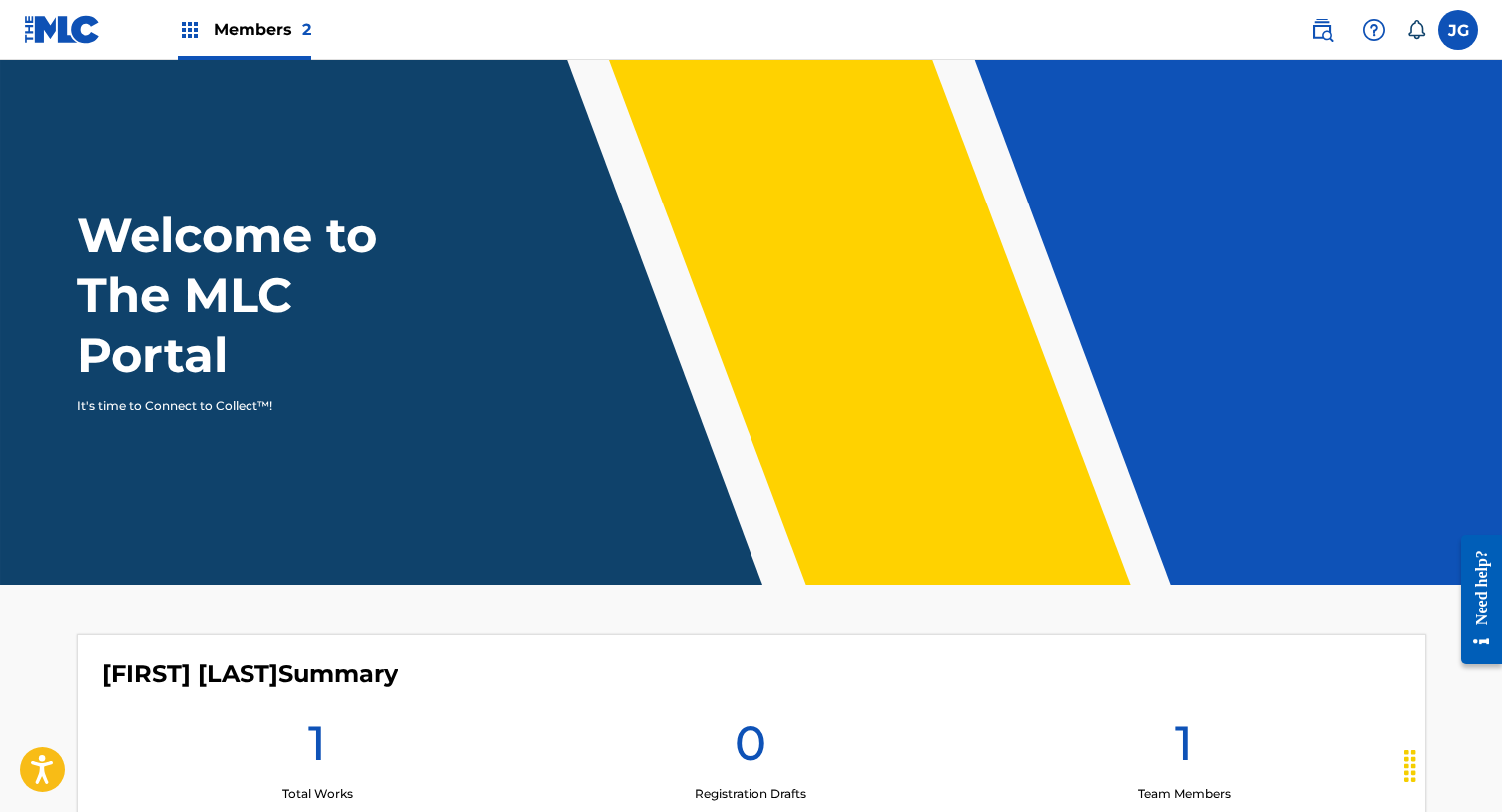 click at bounding box center (1458, 30) 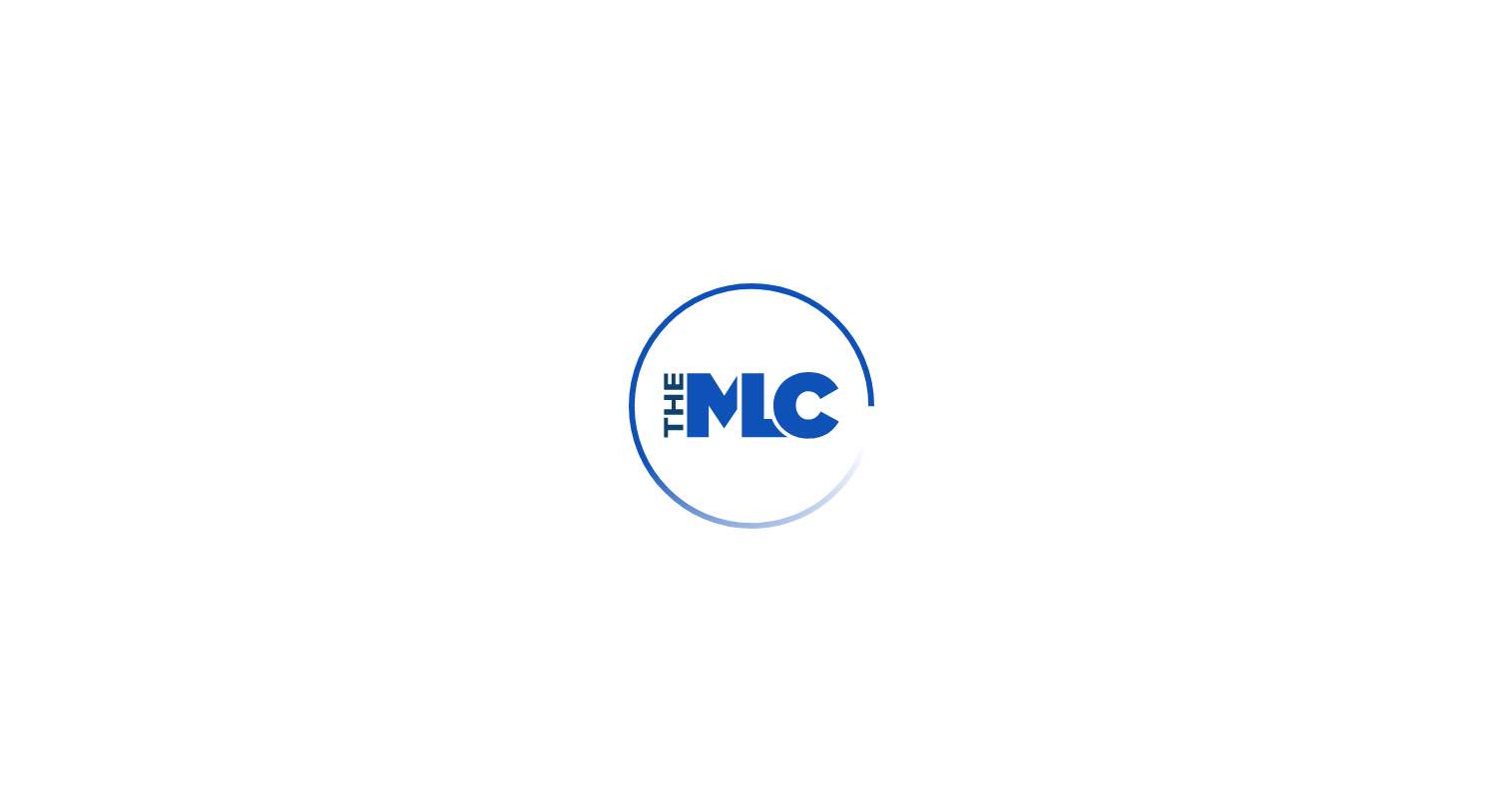 scroll, scrollTop: 0, scrollLeft: 0, axis: both 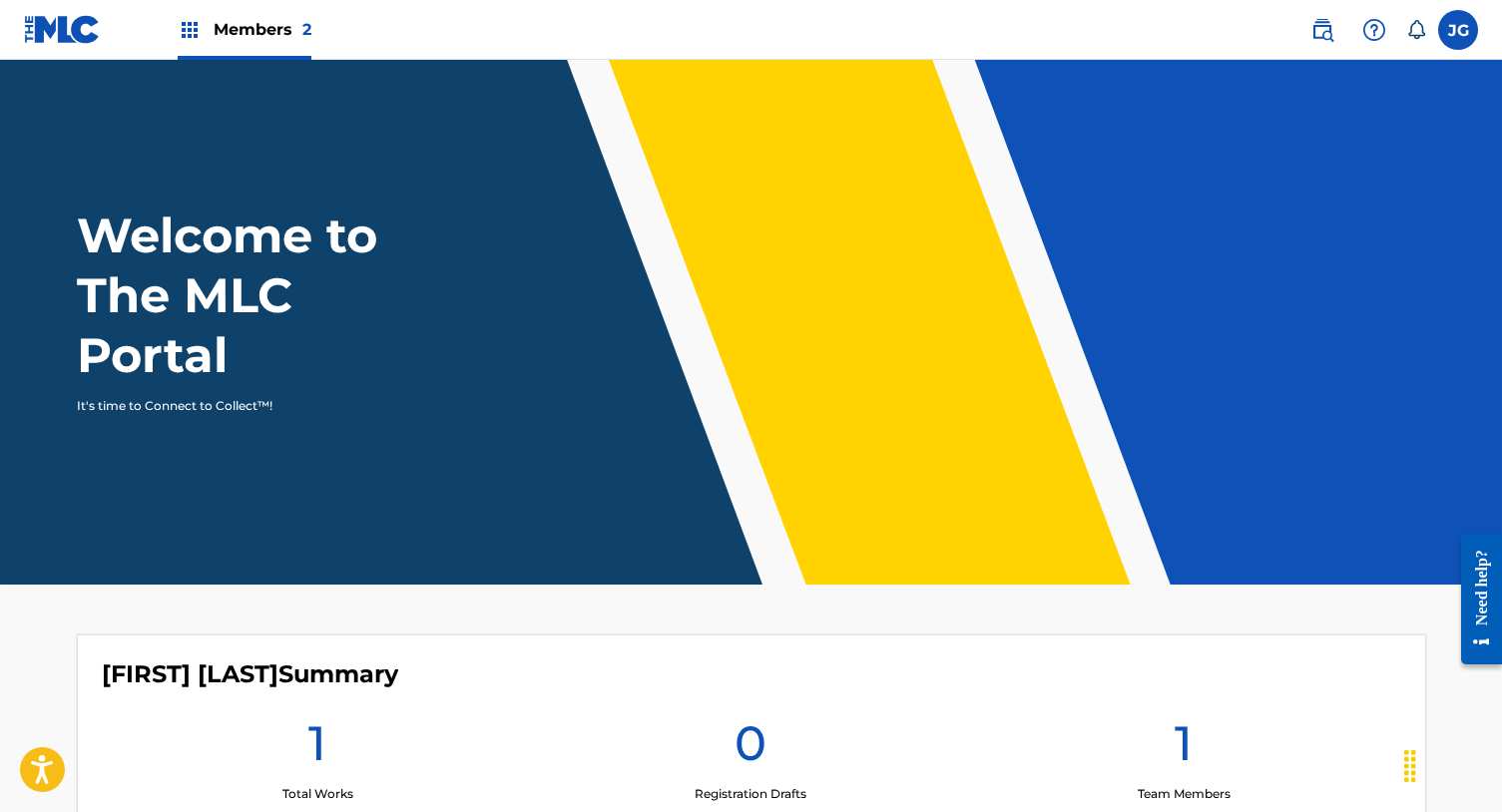 click at bounding box center [1458, 30] 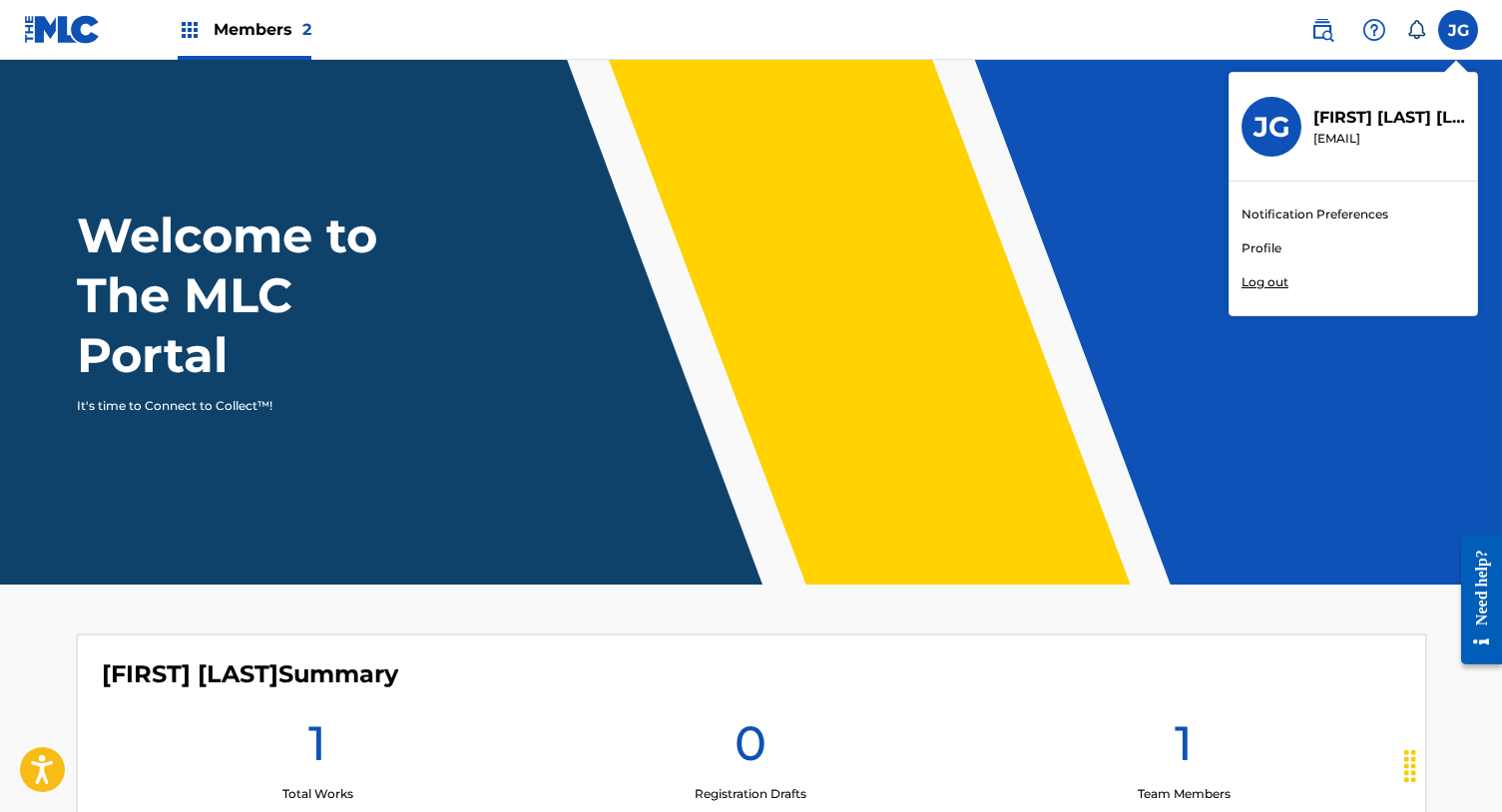 click on "Log out" at bounding box center [1264, 282] 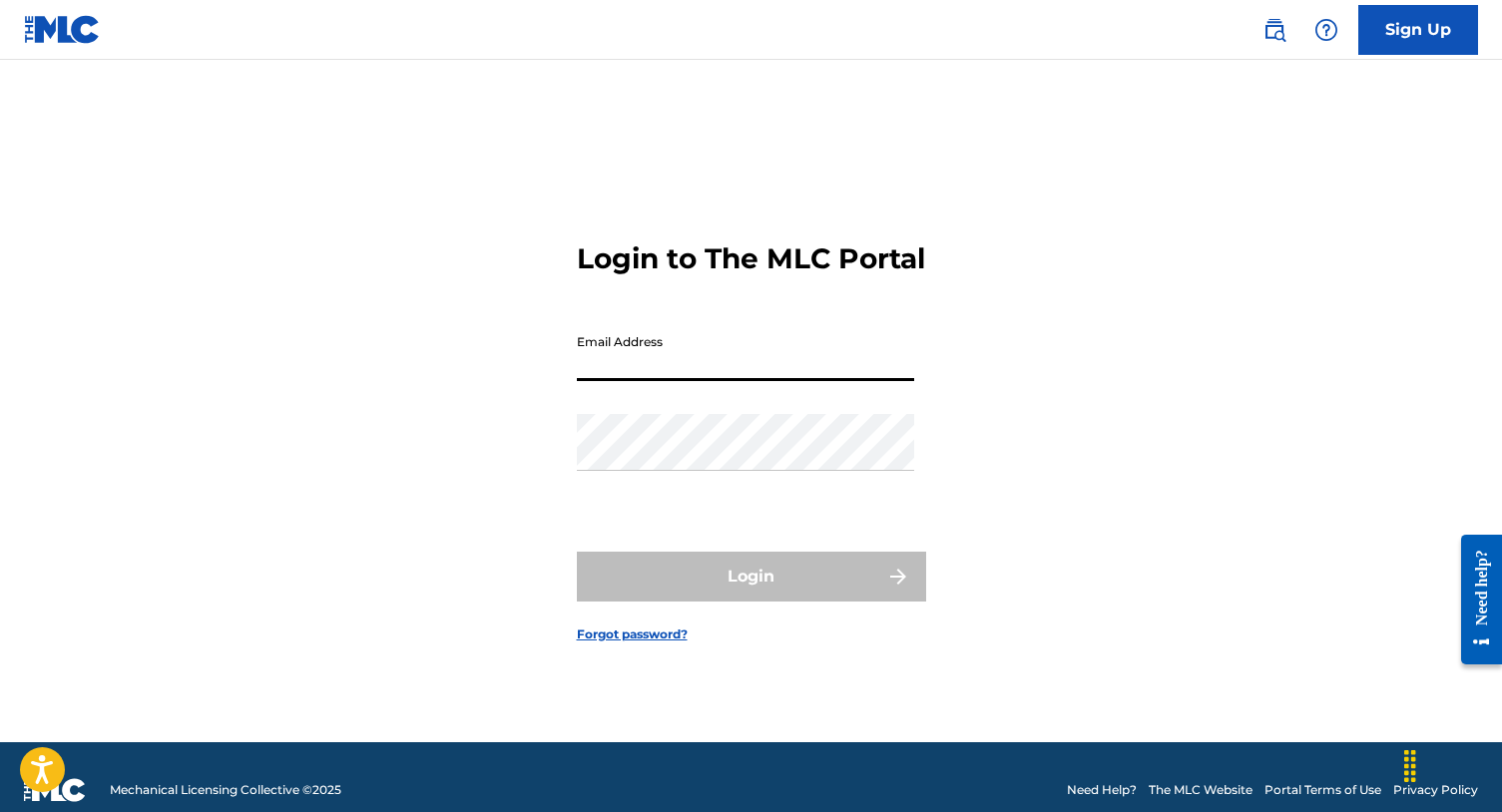 type on "jpgalavis@[EXAMPLE.COM]" 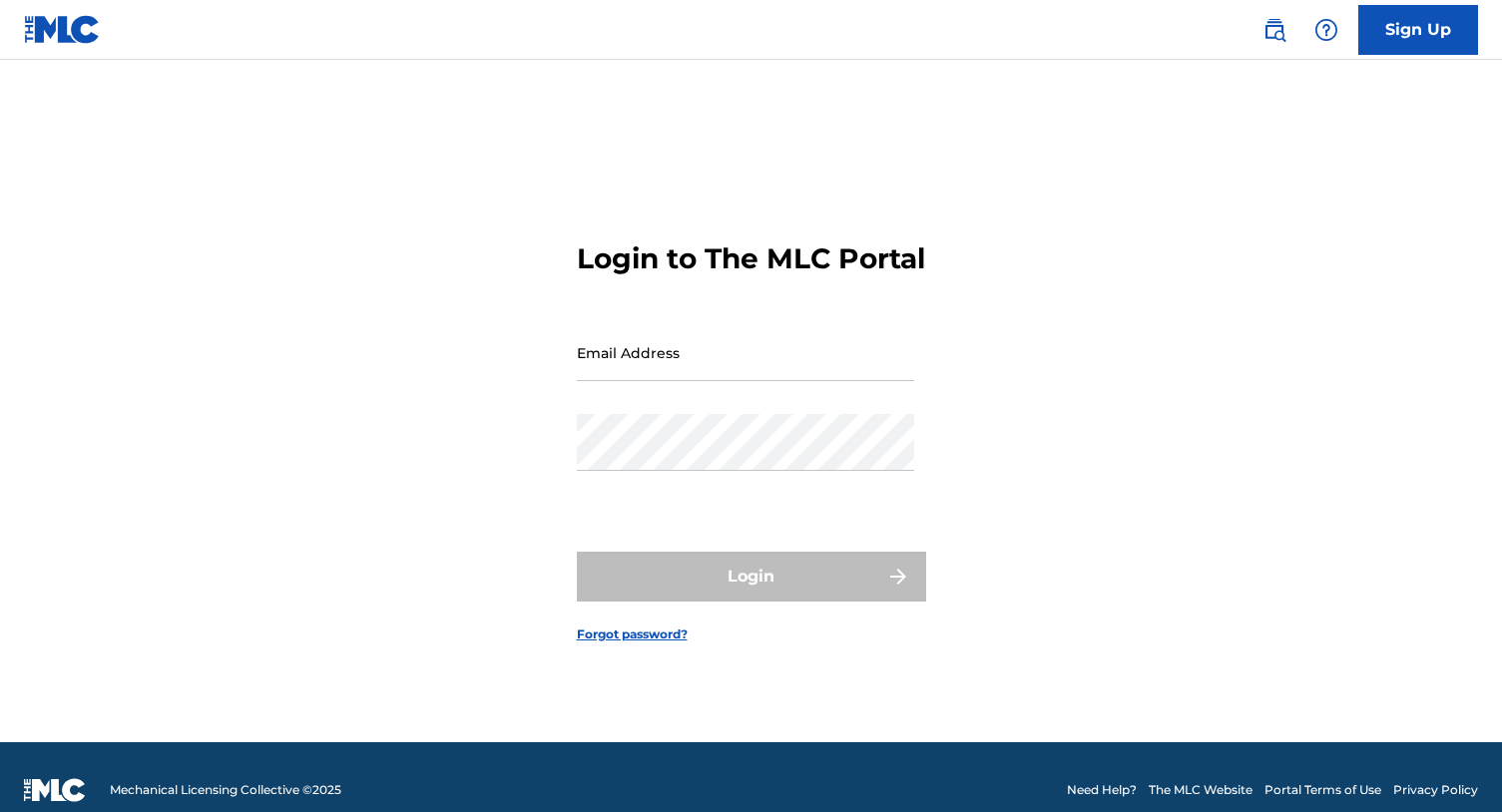 scroll, scrollTop: 0, scrollLeft: 0, axis: both 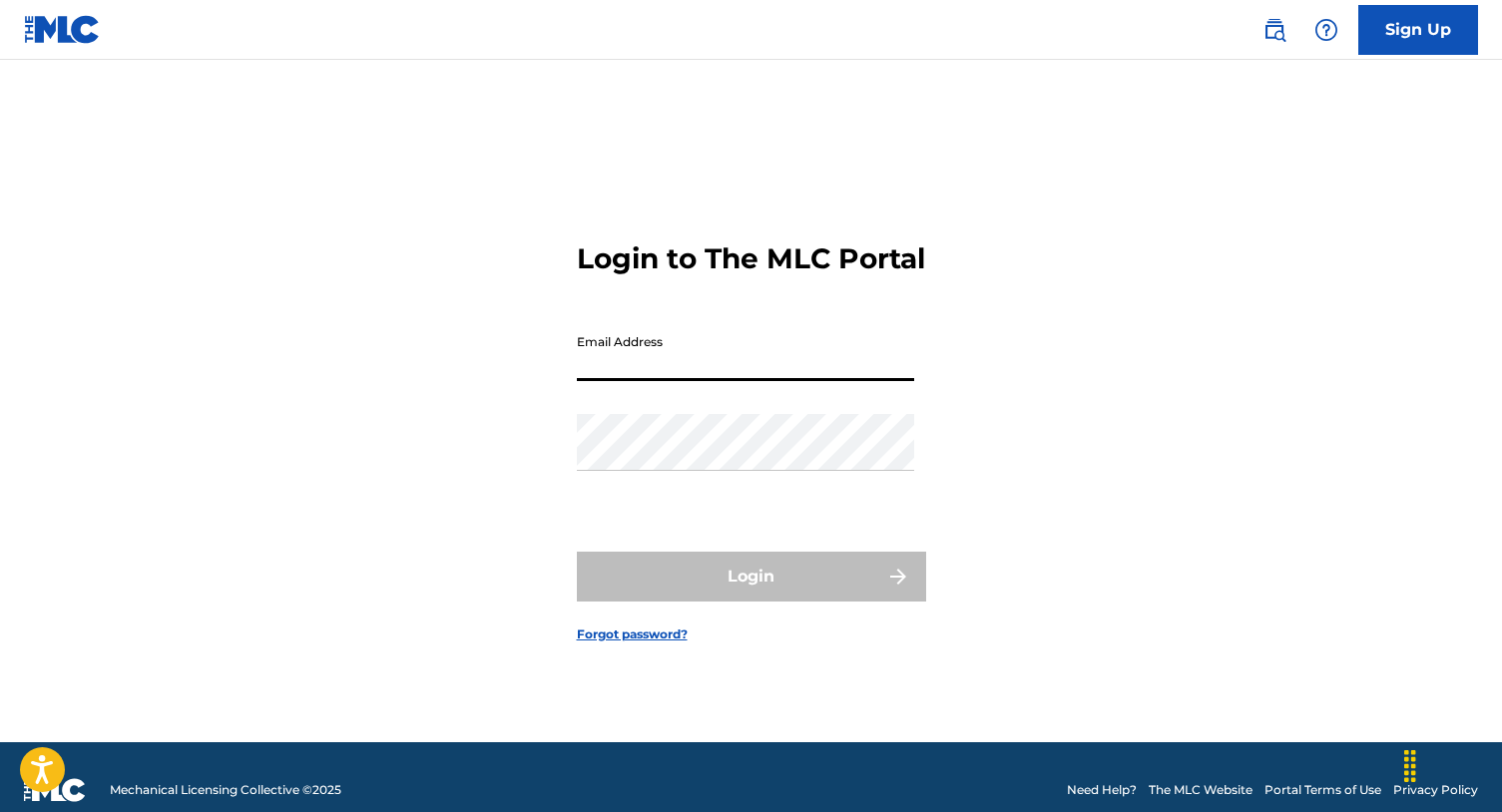 click on "Login to The MLC Portal Email Address Password Login Forgot password?" at bounding box center (751, 426) 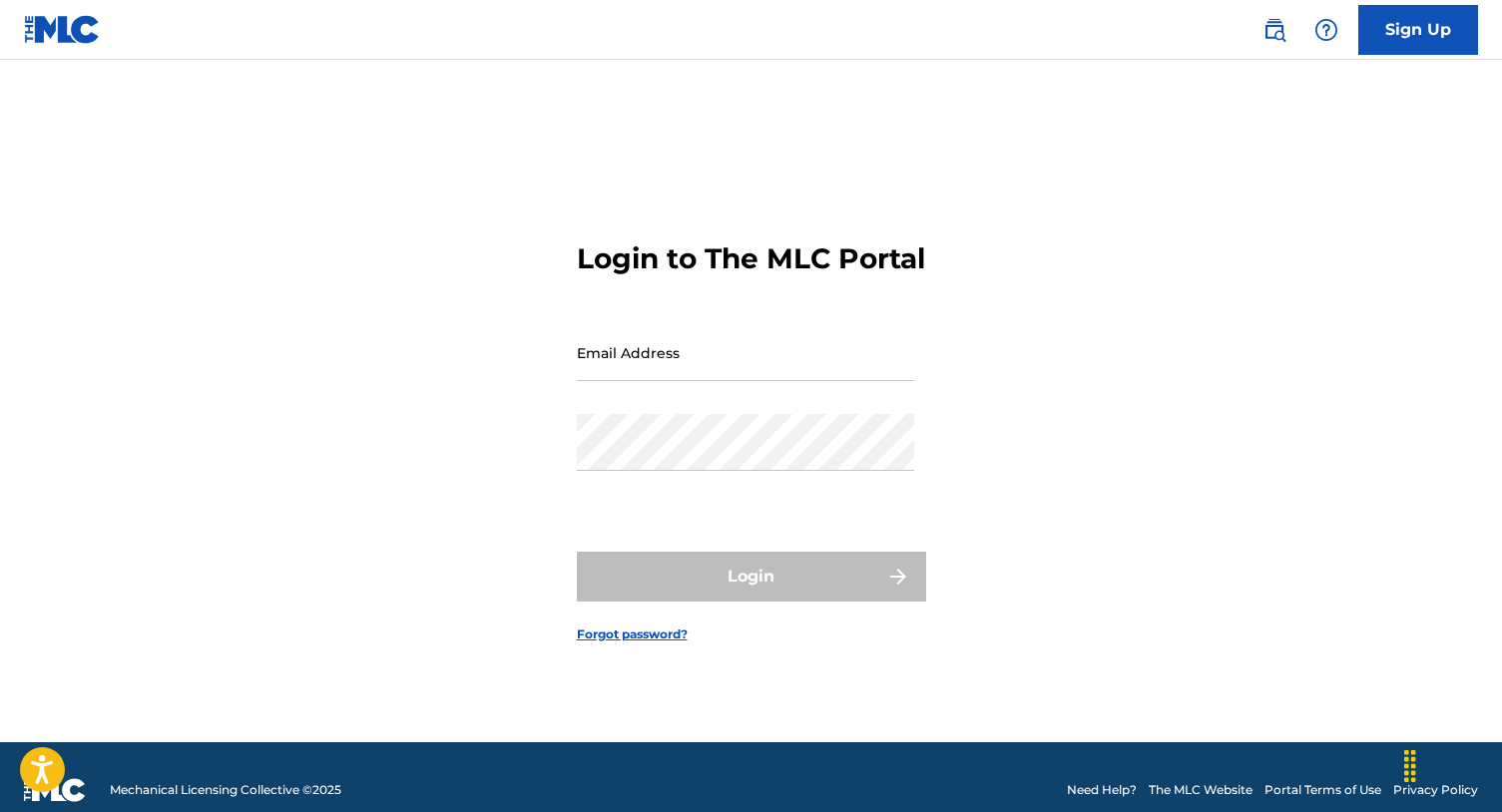 click on "Email Address" at bounding box center (746, 352) 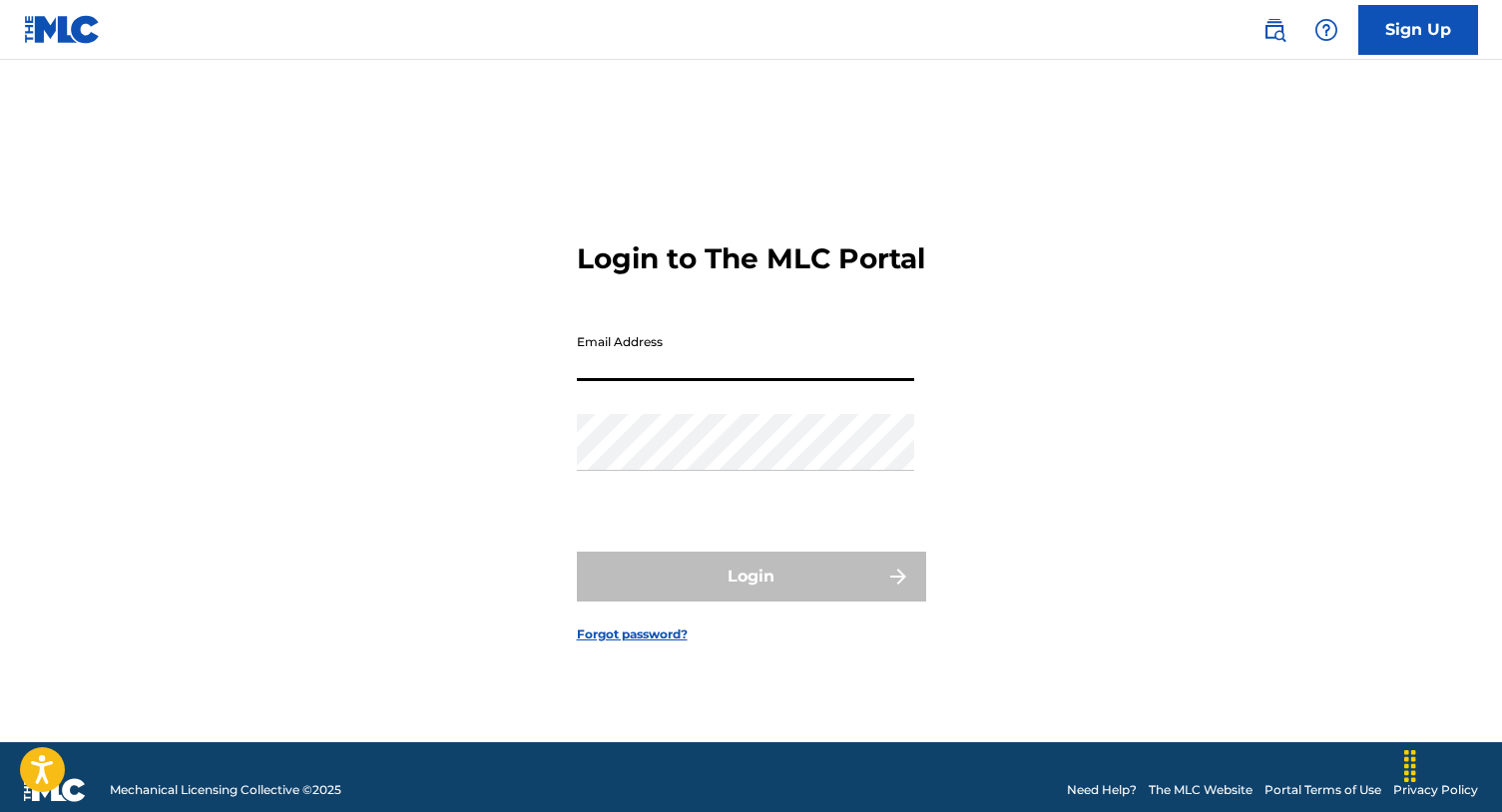 scroll, scrollTop: 11, scrollLeft: 0, axis: vertical 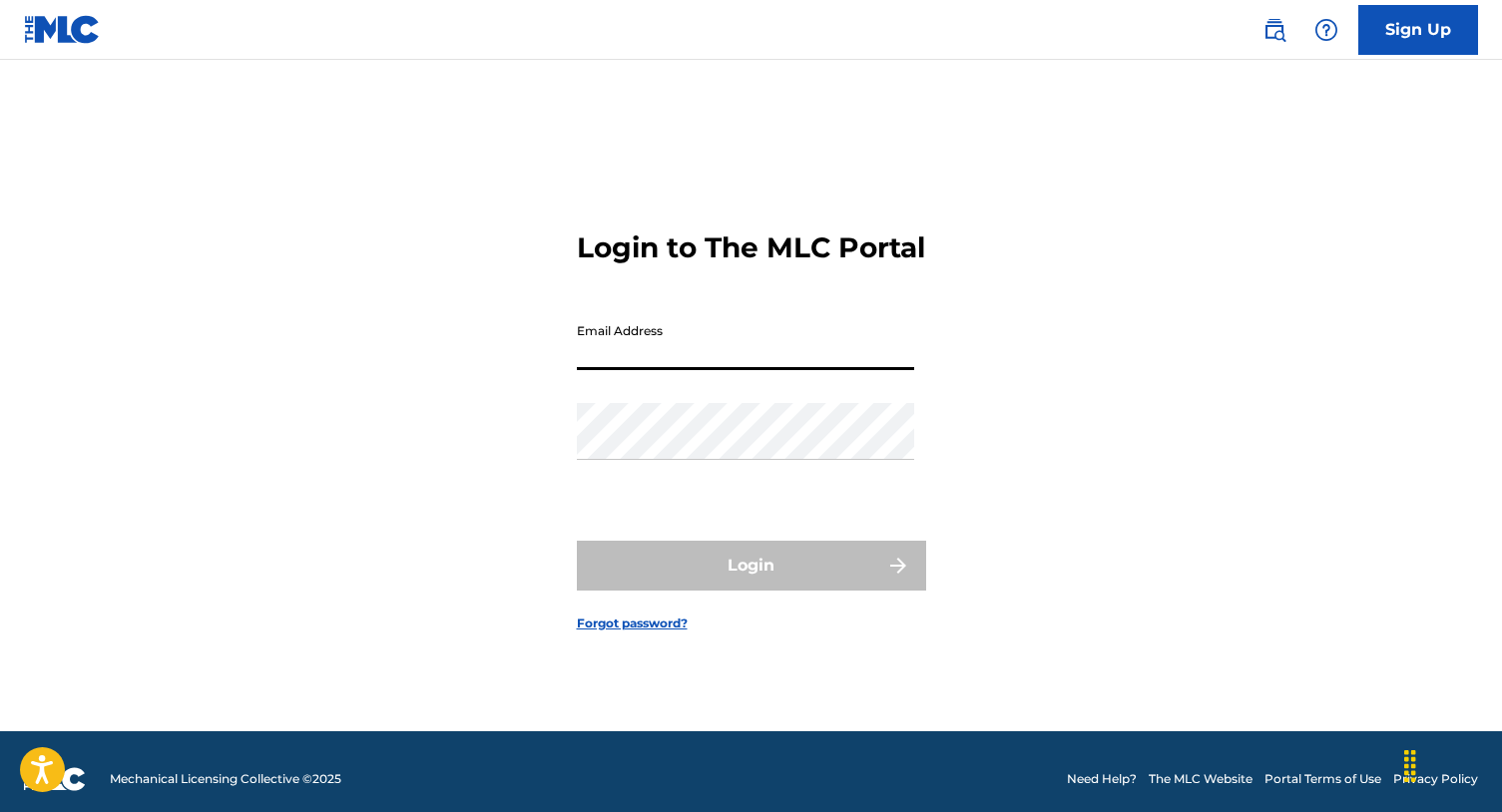 click on "Login to The MLC Portal Email Address Password Login Forgot password?" at bounding box center [751, 415] 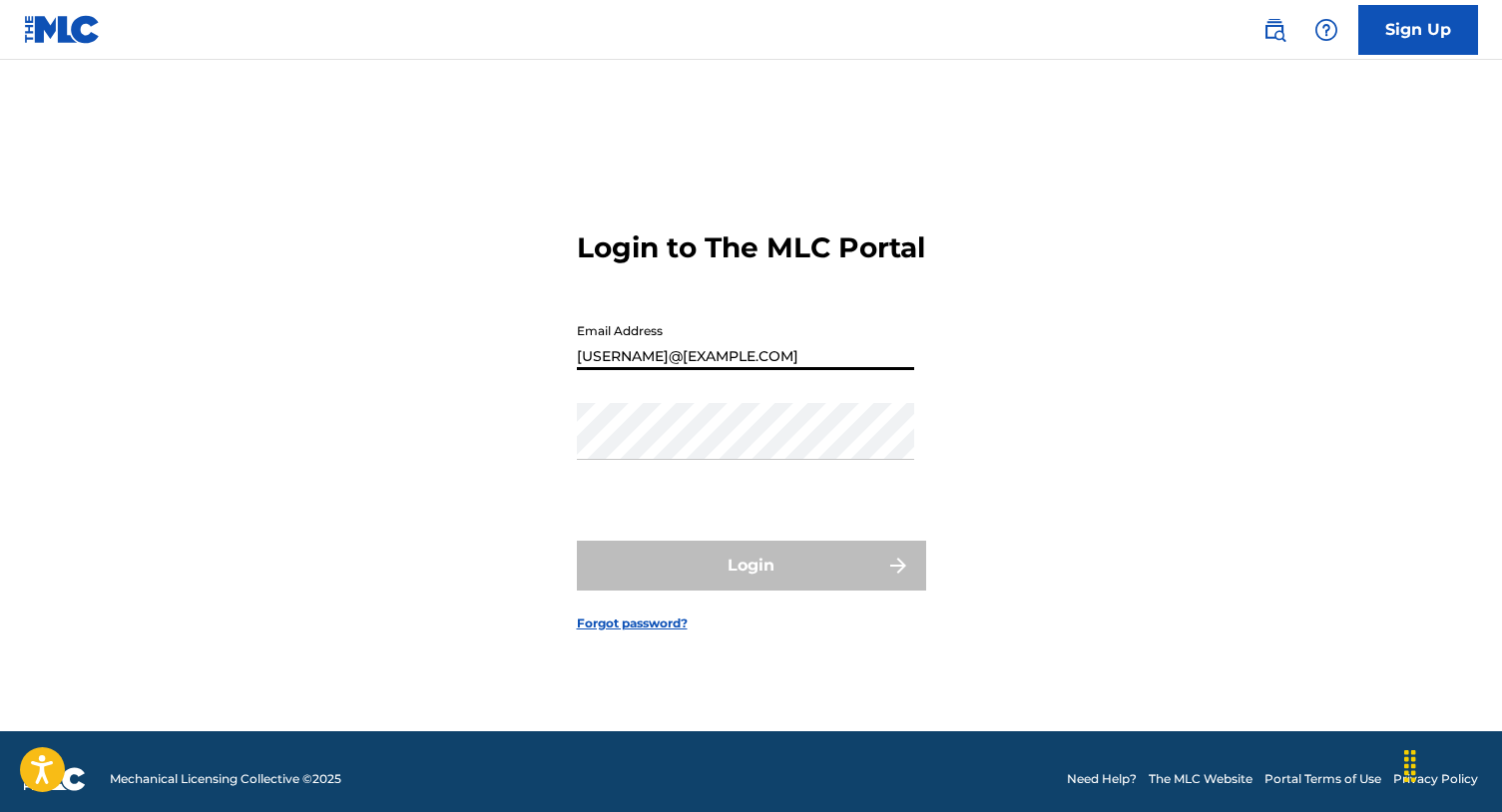click on "Login" at bounding box center (751, 566) 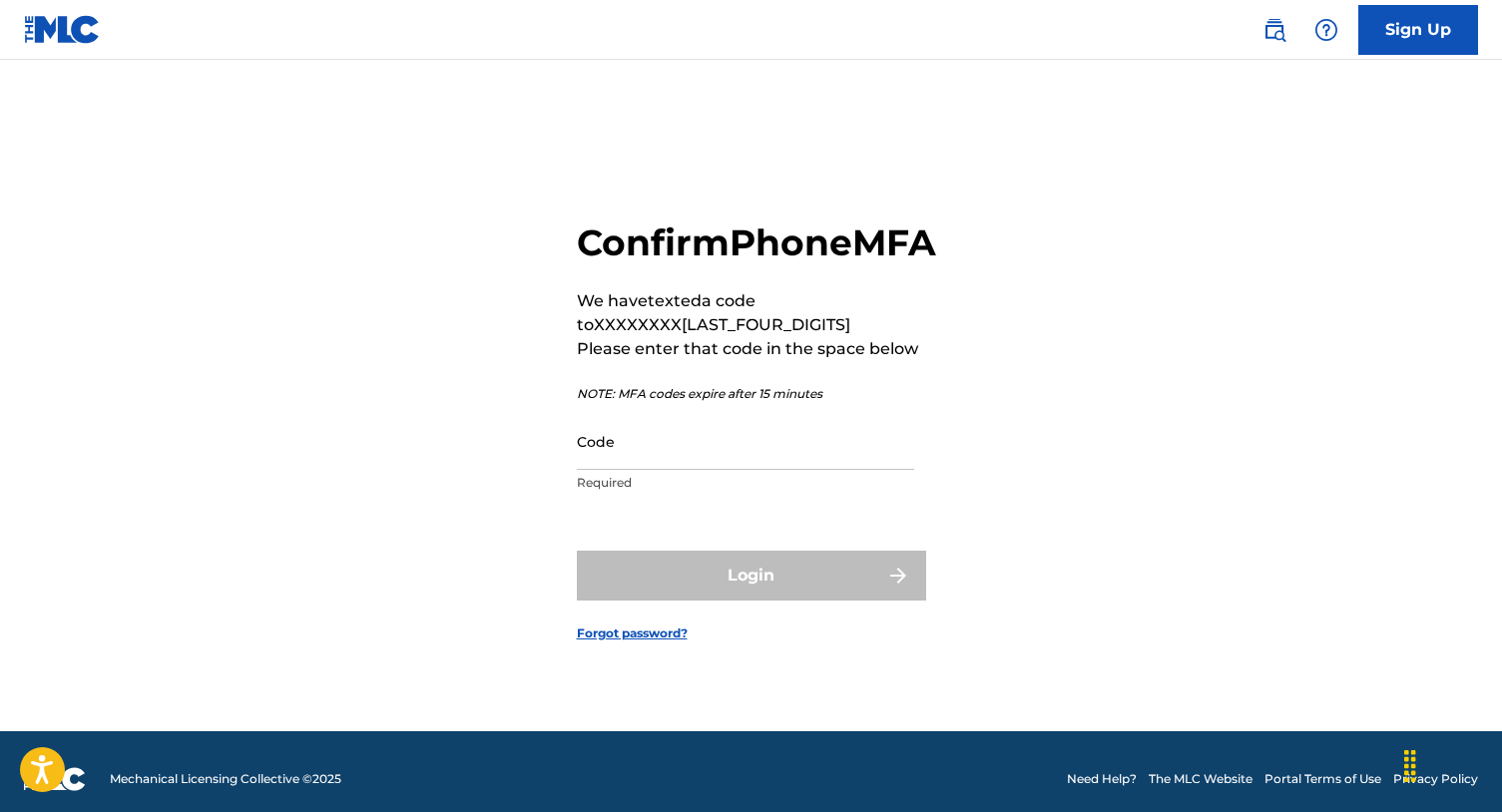 click on "Code" at bounding box center (746, 441) 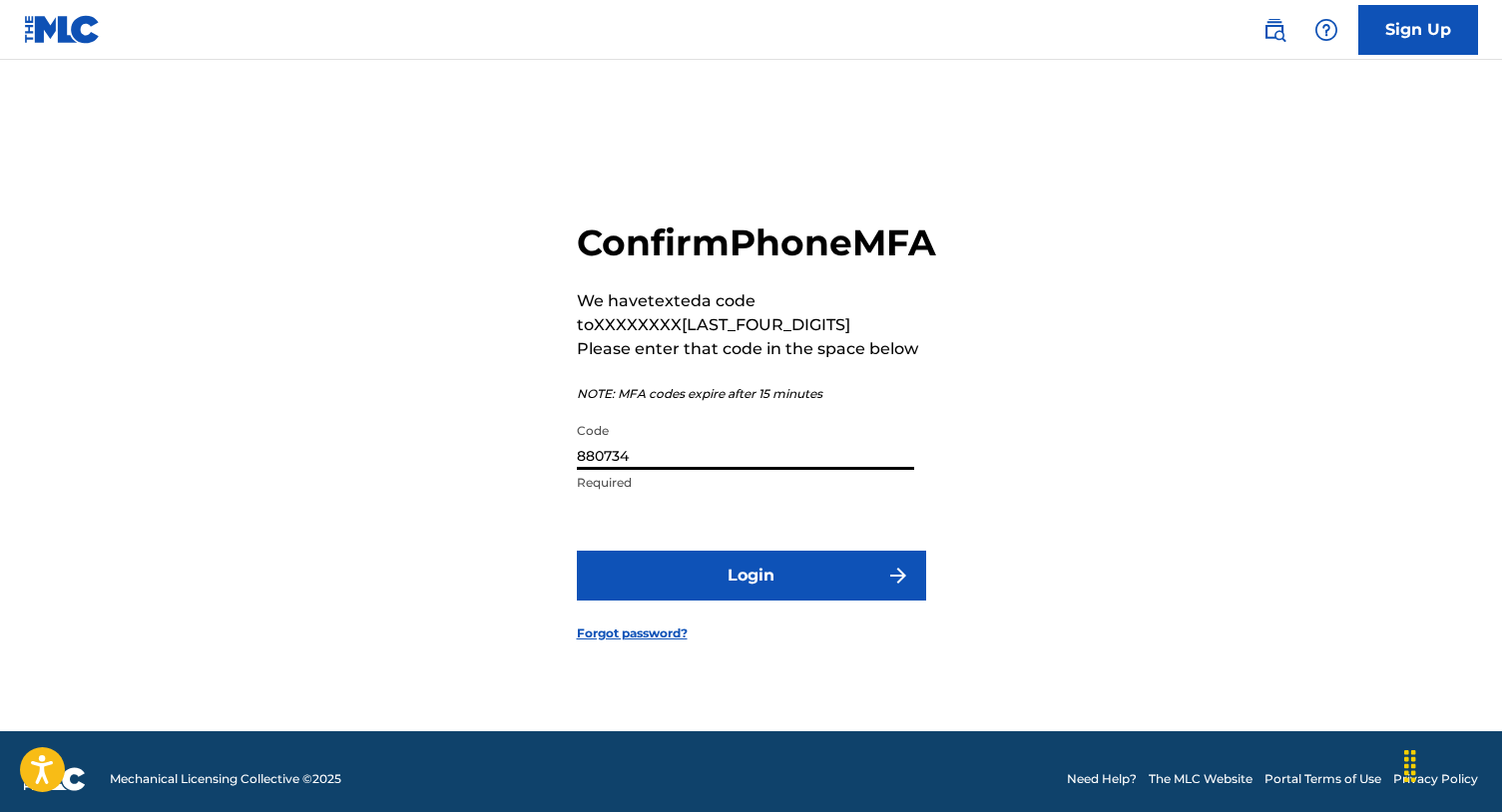type on "880734" 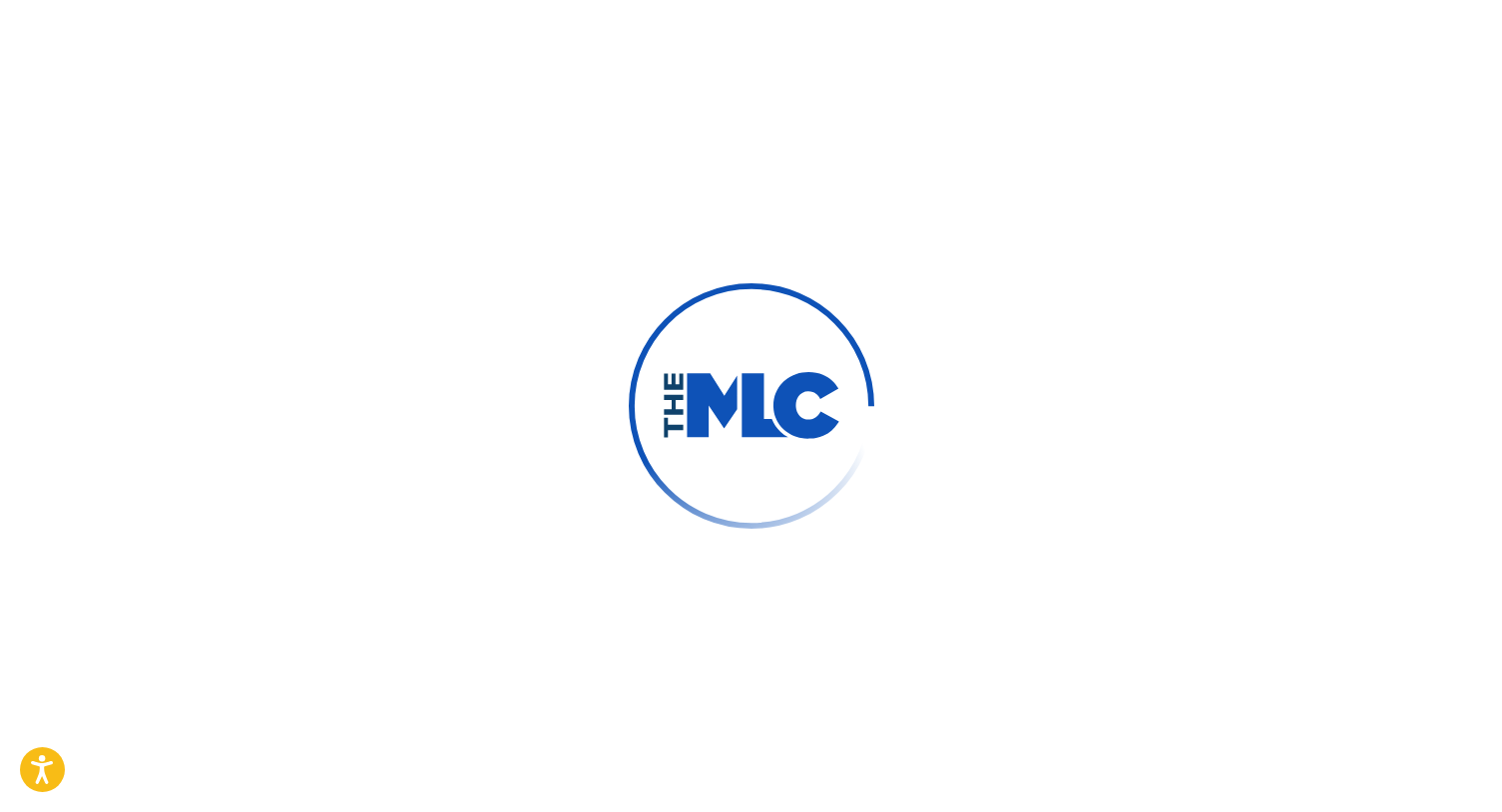scroll, scrollTop: 0, scrollLeft: 0, axis: both 